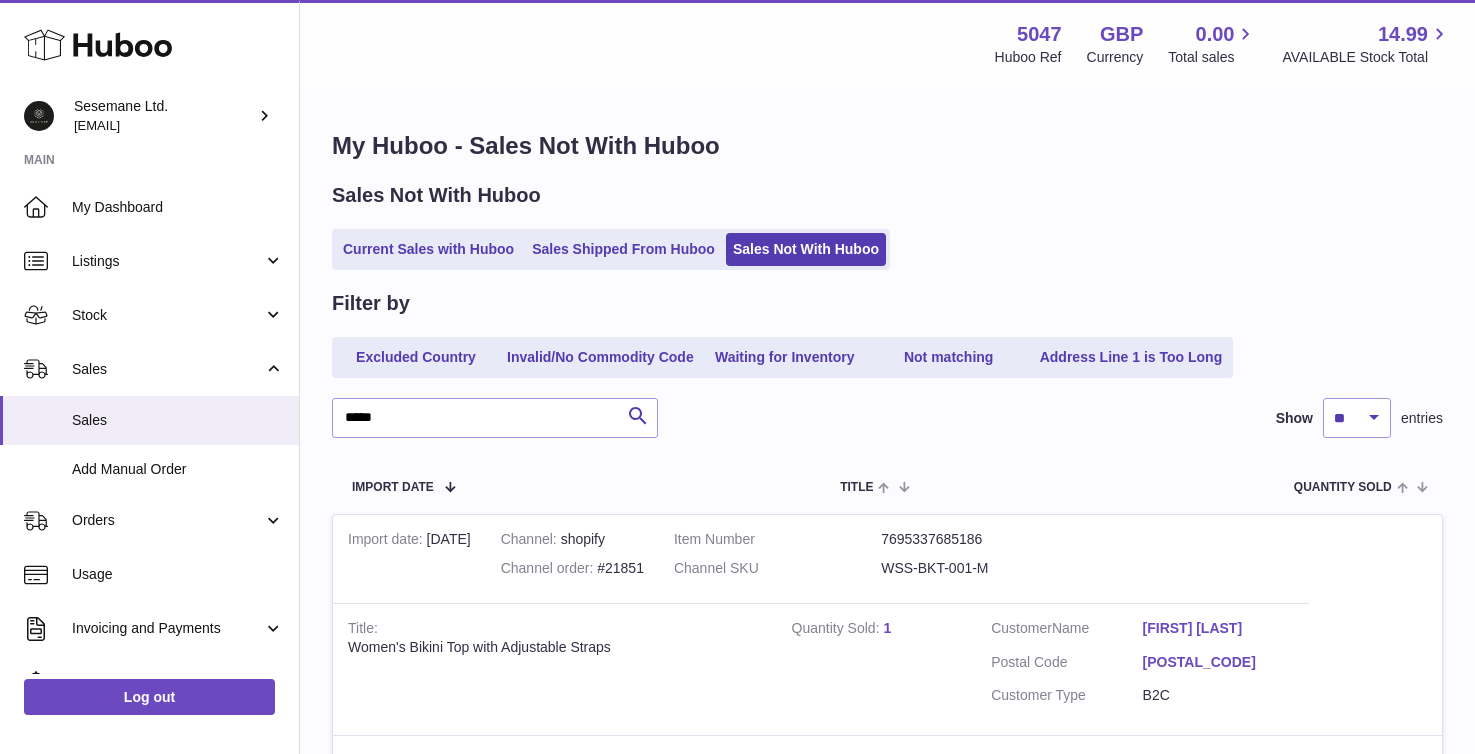 scroll, scrollTop: 304, scrollLeft: 0, axis: vertical 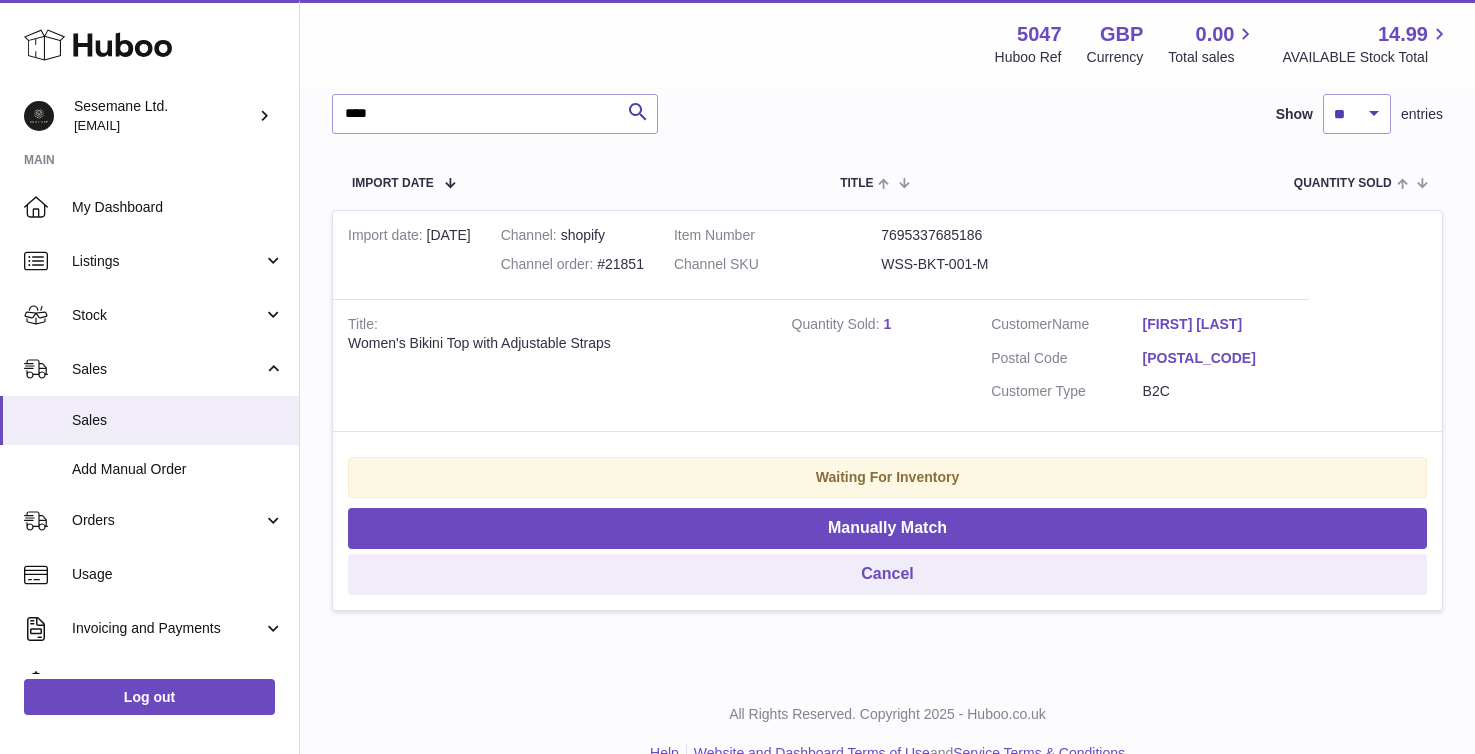type on "*****" 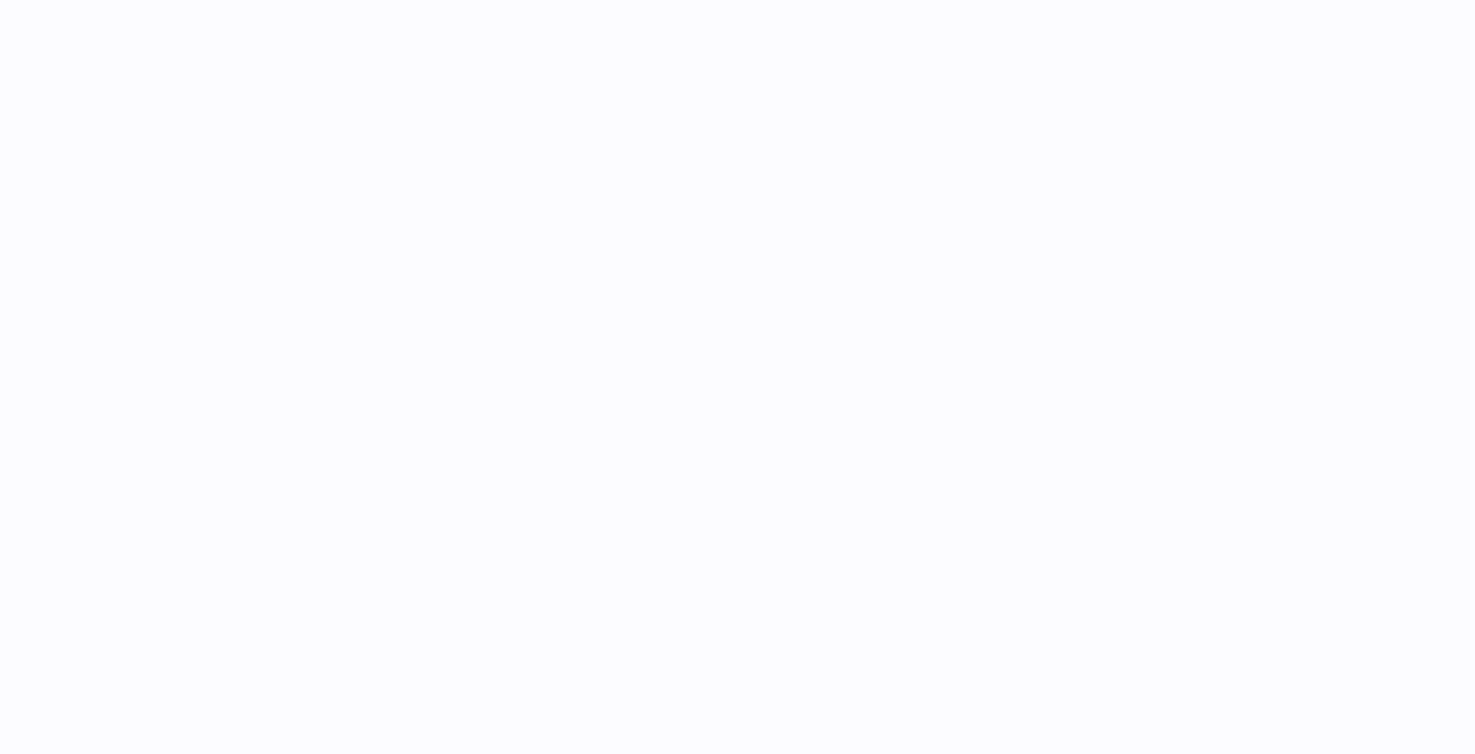 scroll, scrollTop: 0, scrollLeft: 0, axis: both 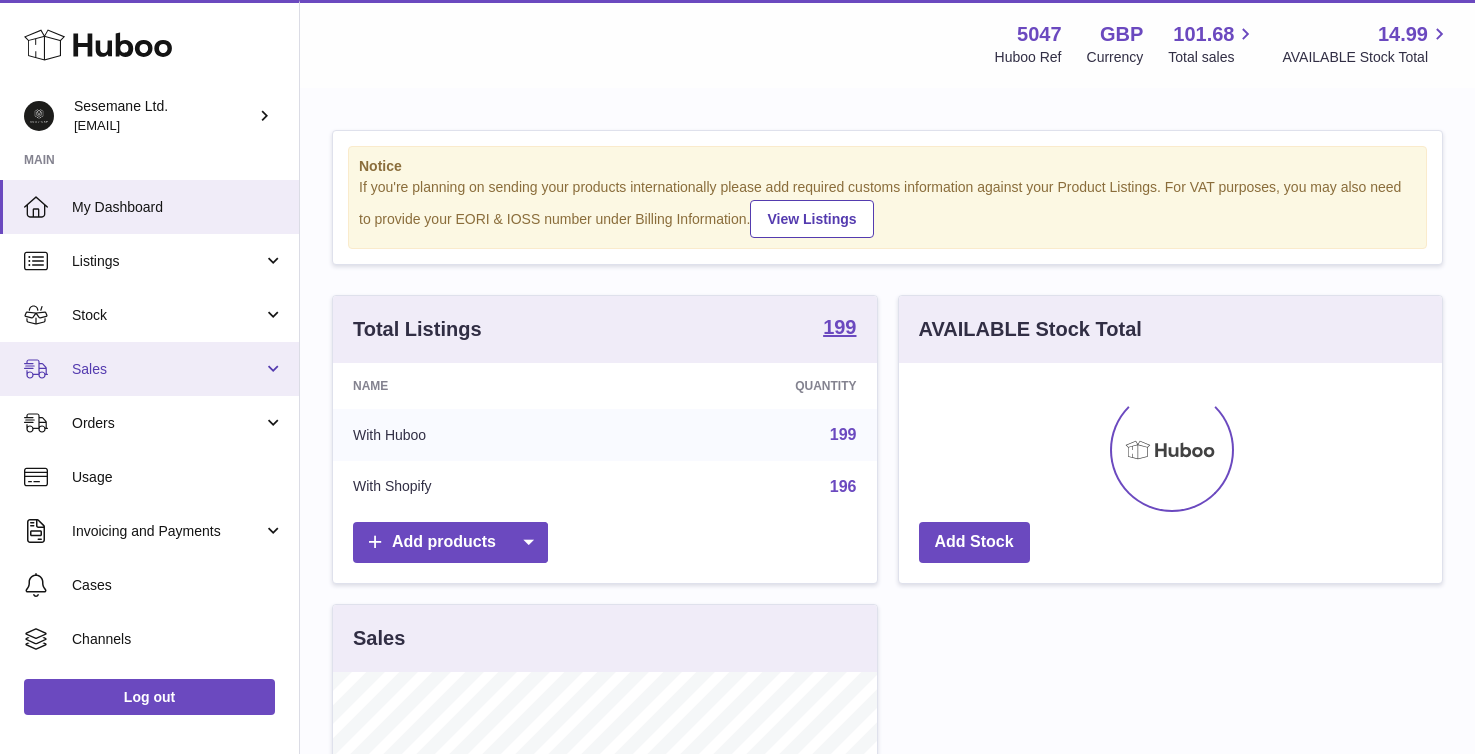 click on "Sales" at bounding box center (167, 369) 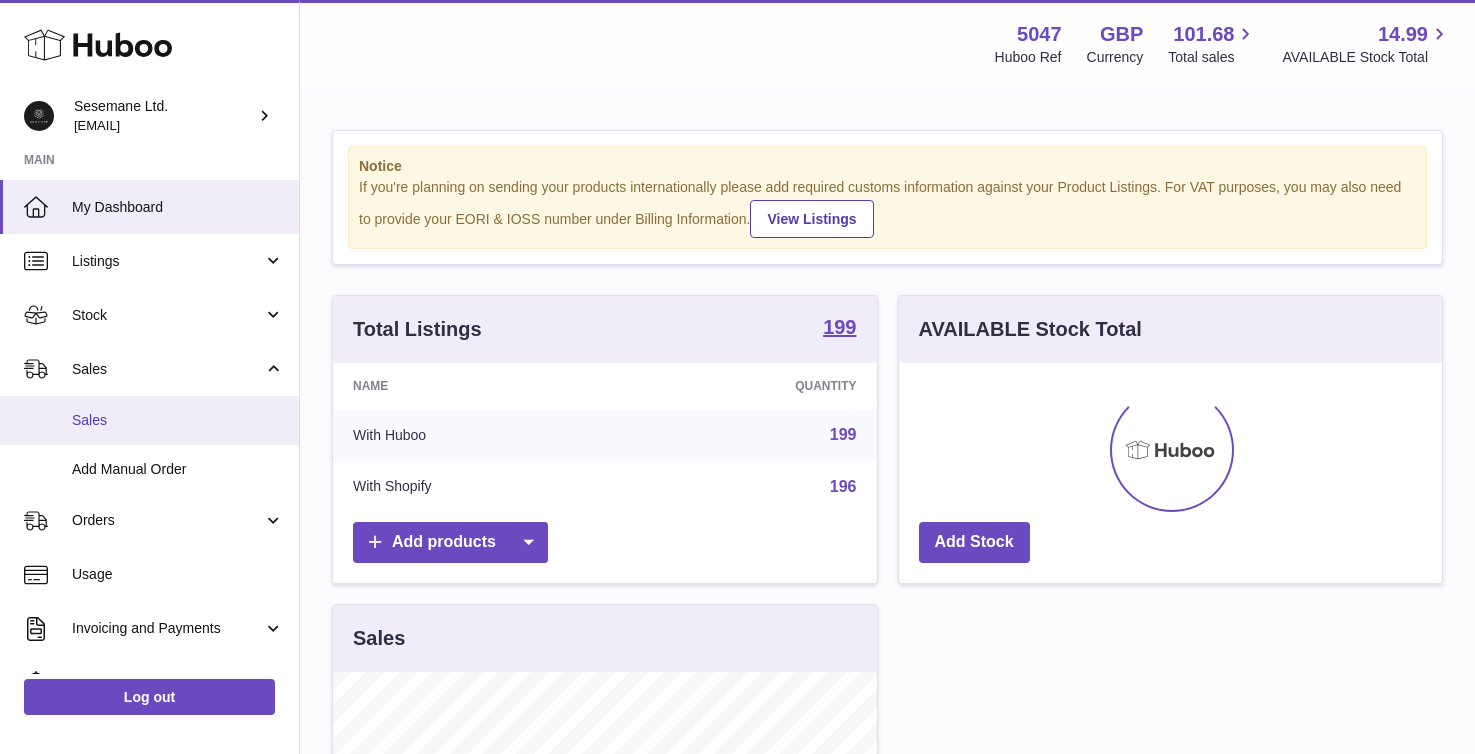 click on "Sales" at bounding box center (178, 420) 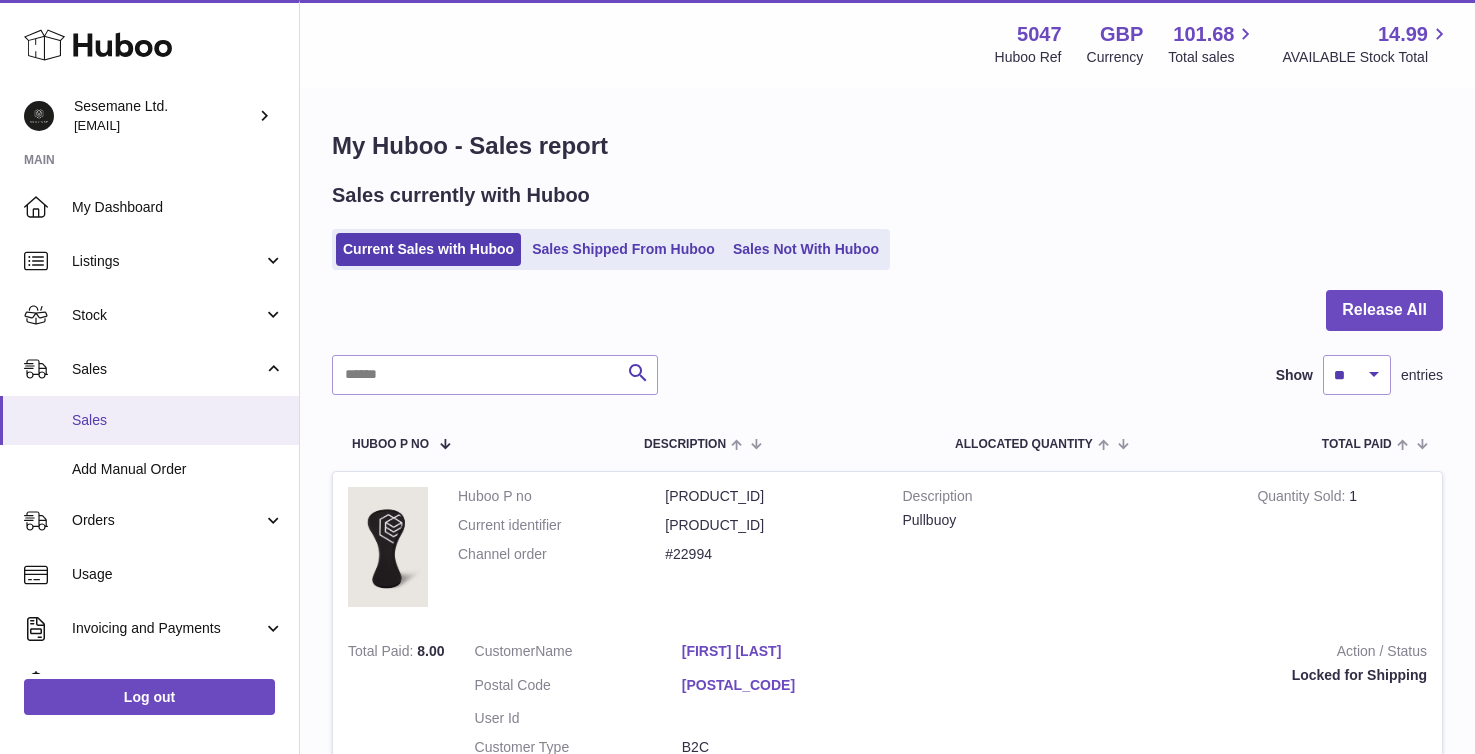 scroll, scrollTop: 0, scrollLeft: 0, axis: both 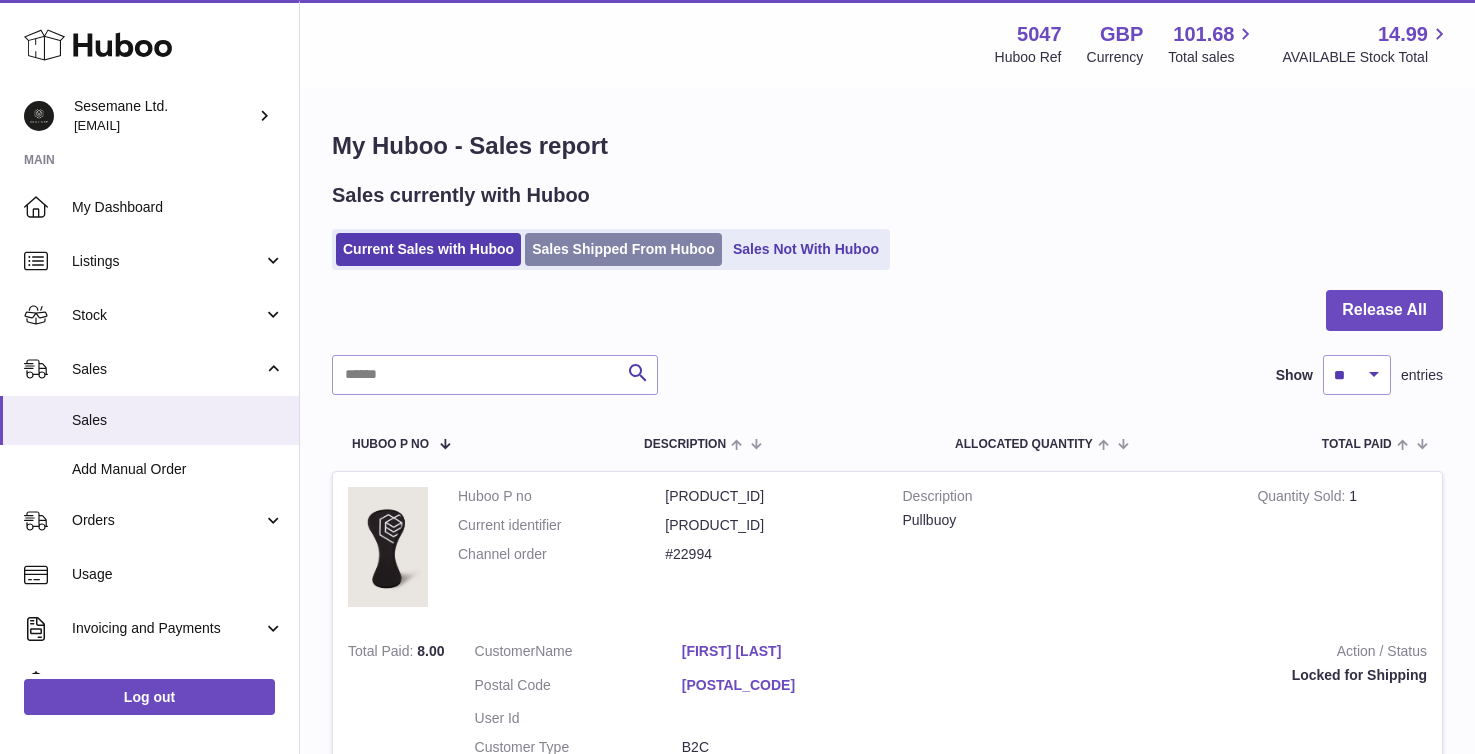click on "Sales Shipped From Huboo" at bounding box center (623, 249) 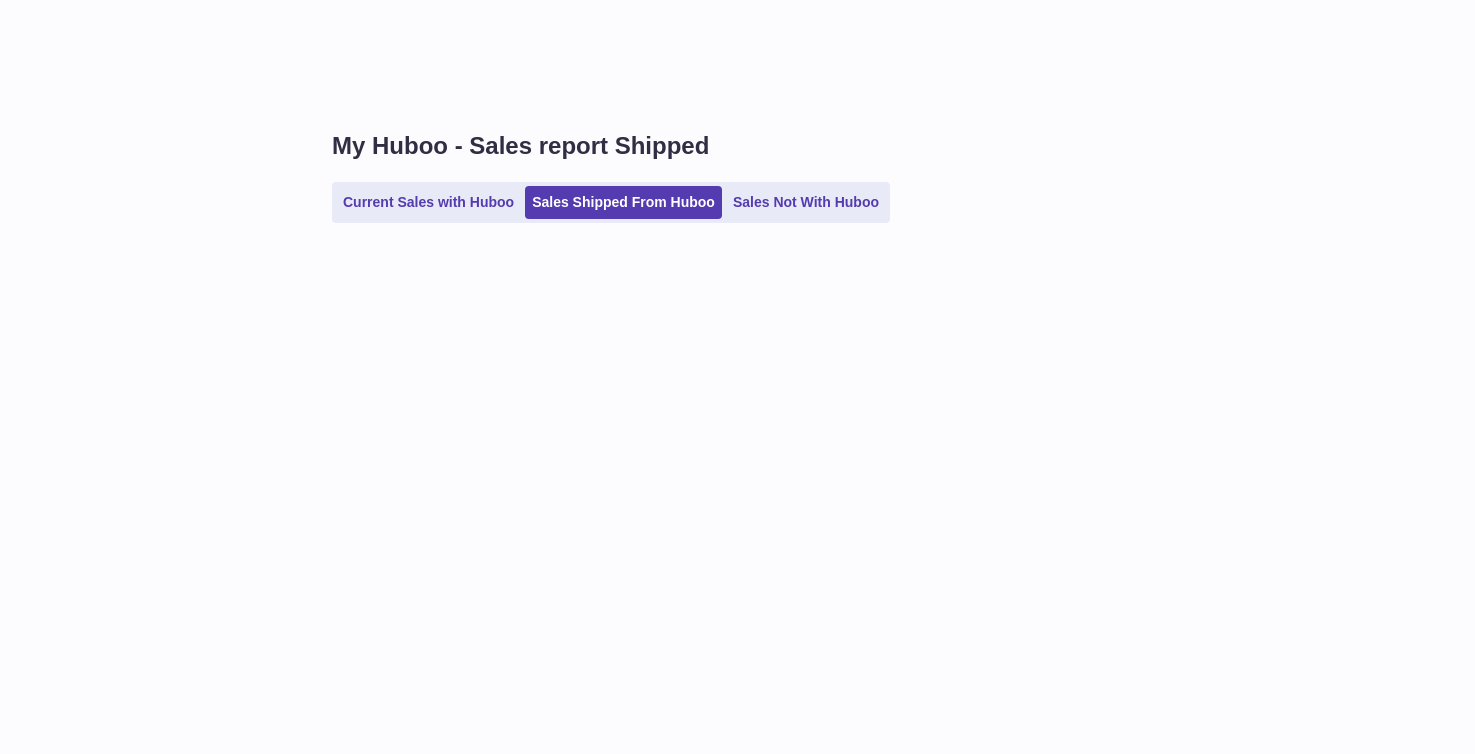 scroll, scrollTop: 0, scrollLeft: 0, axis: both 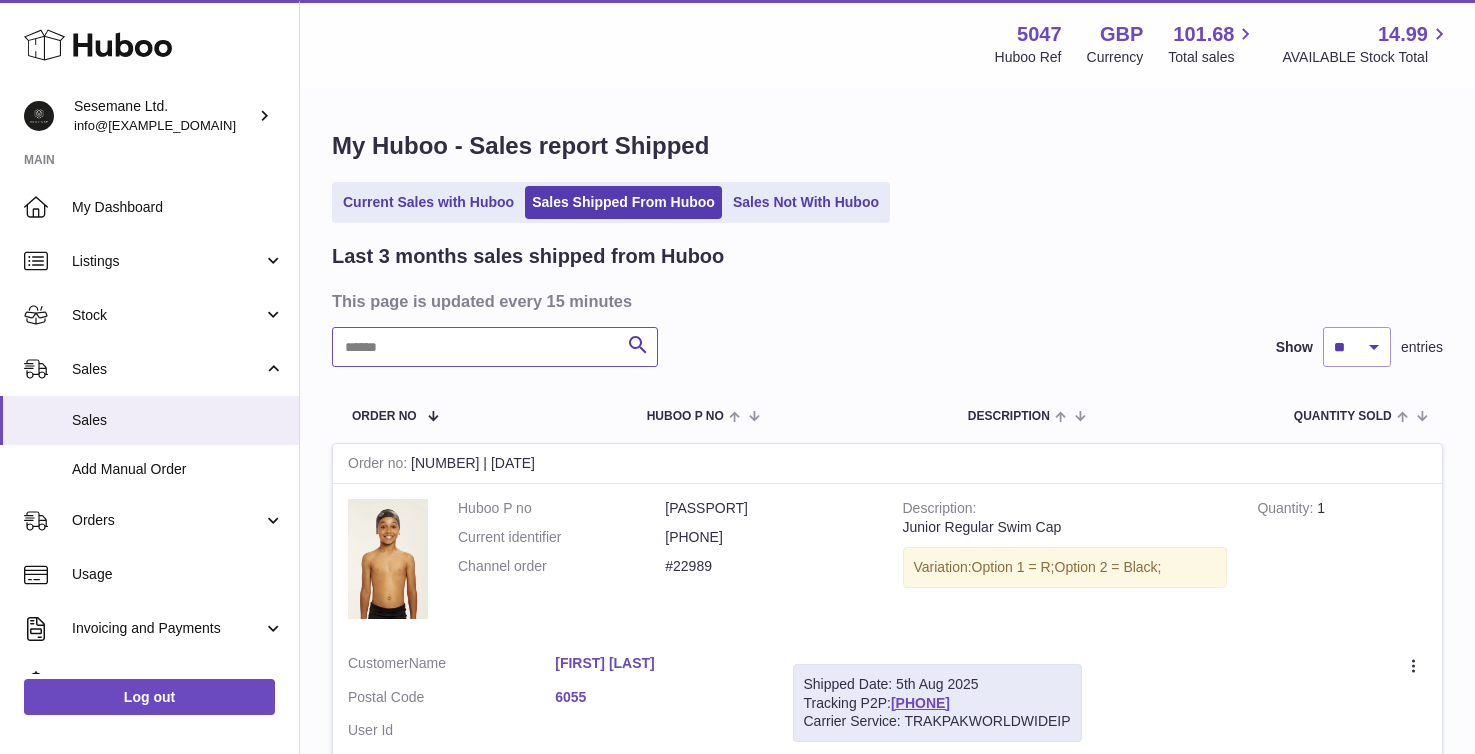 click at bounding box center (495, 347) 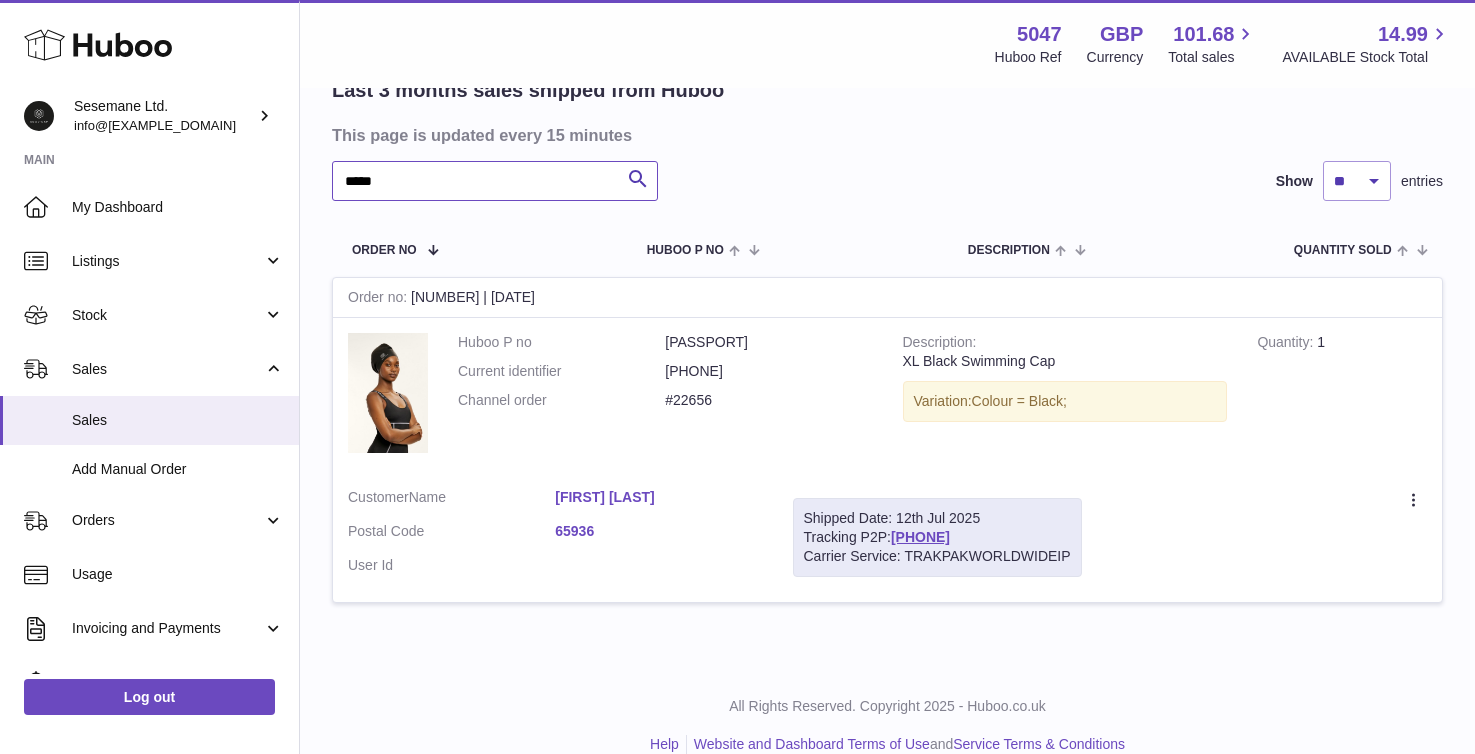 scroll, scrollTop: 196, scrollLeft: 0, axis: vertical 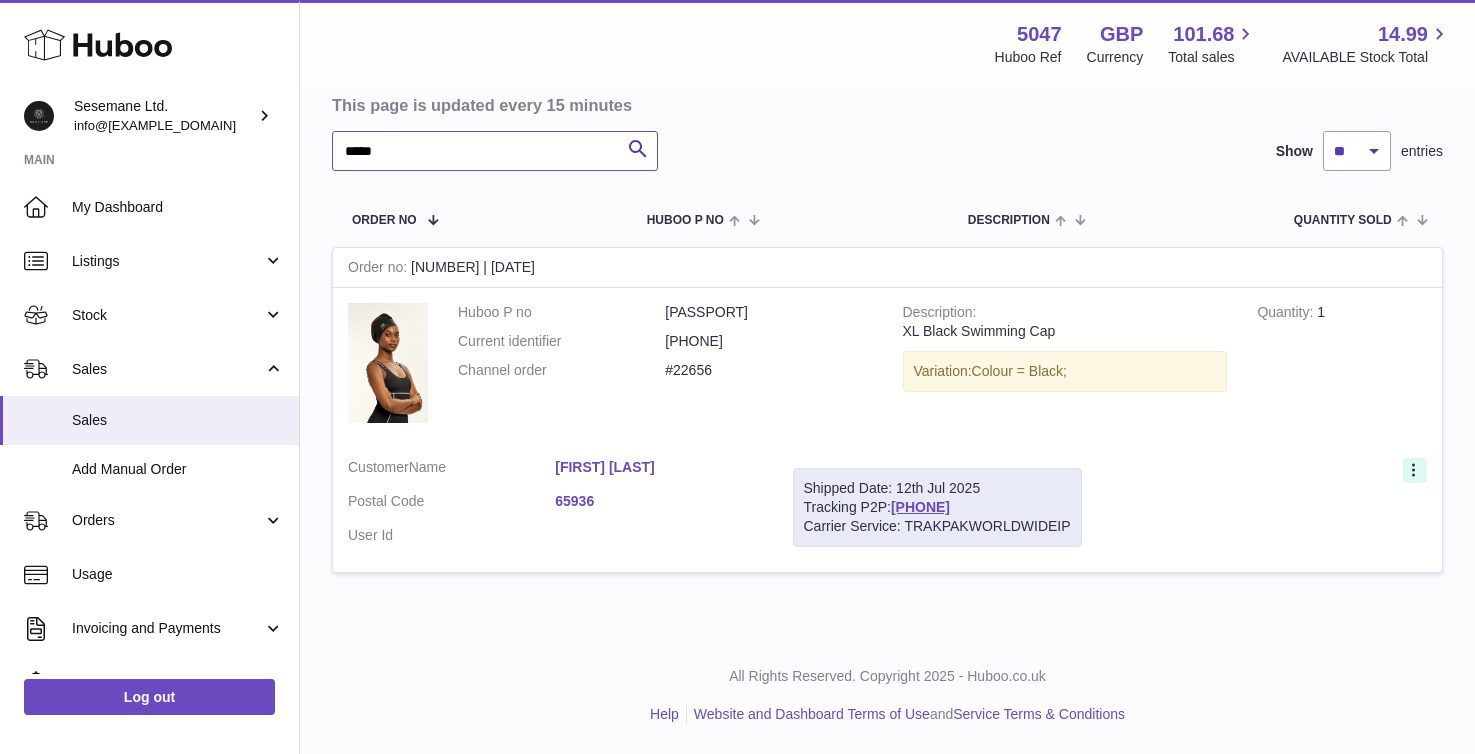 type on "*****" 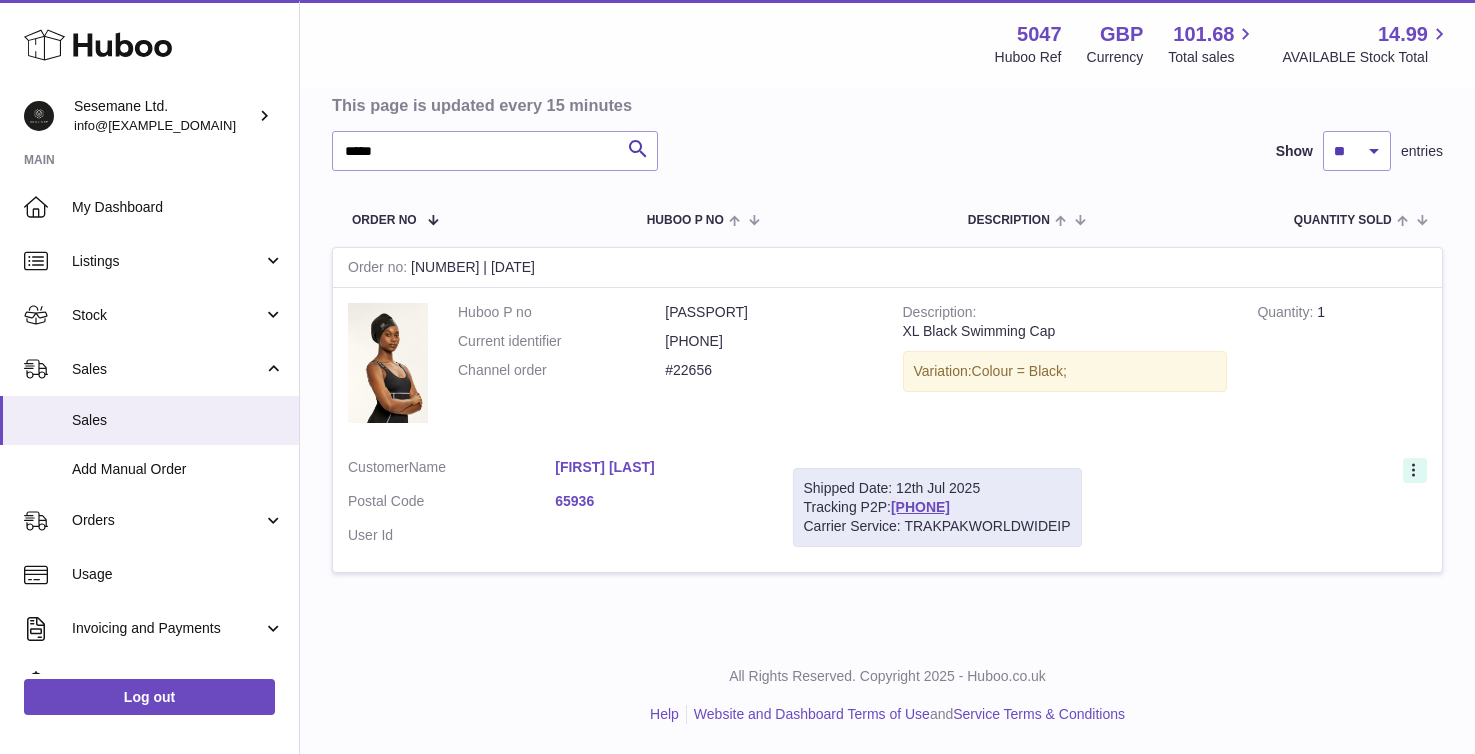 click 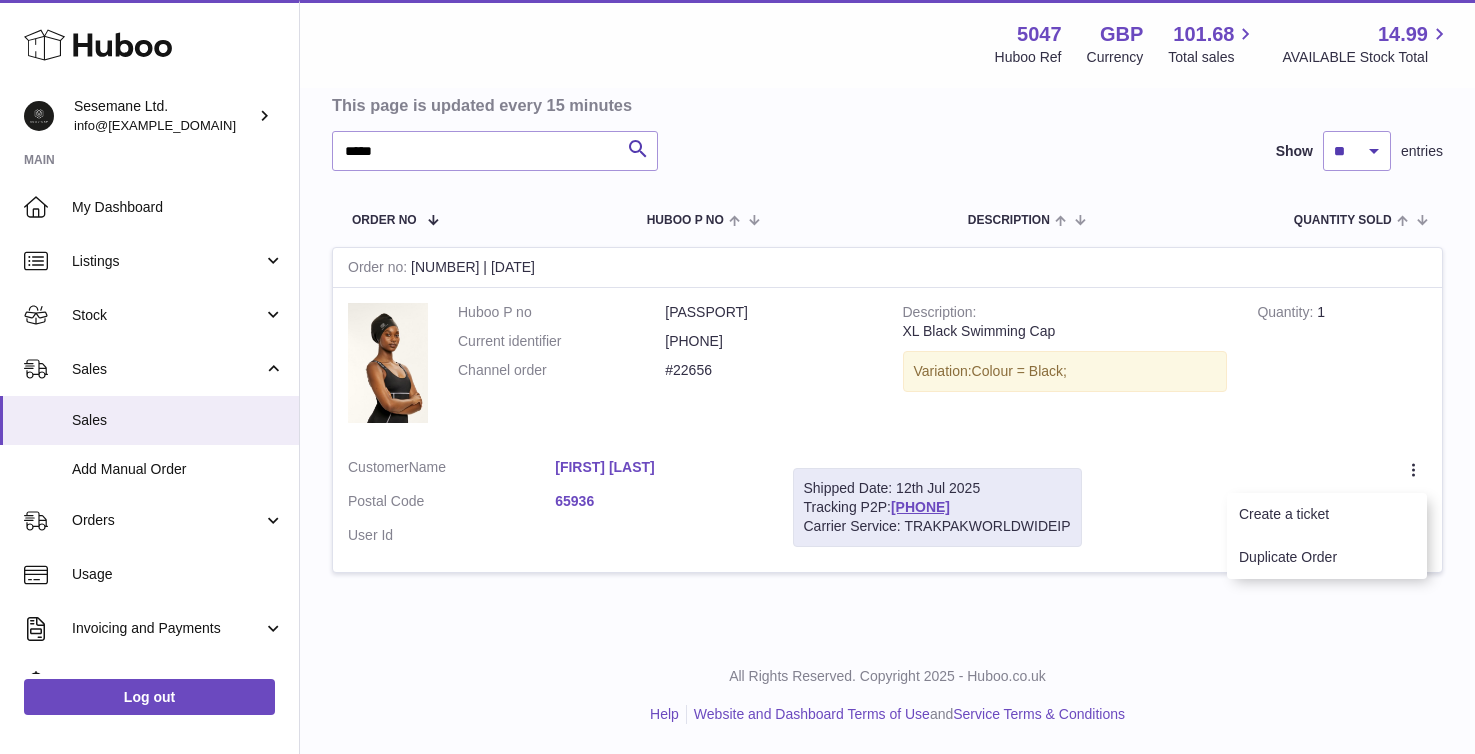 click on "Create a ticket
Duplicate Order" at bounding box center [1269, 507] 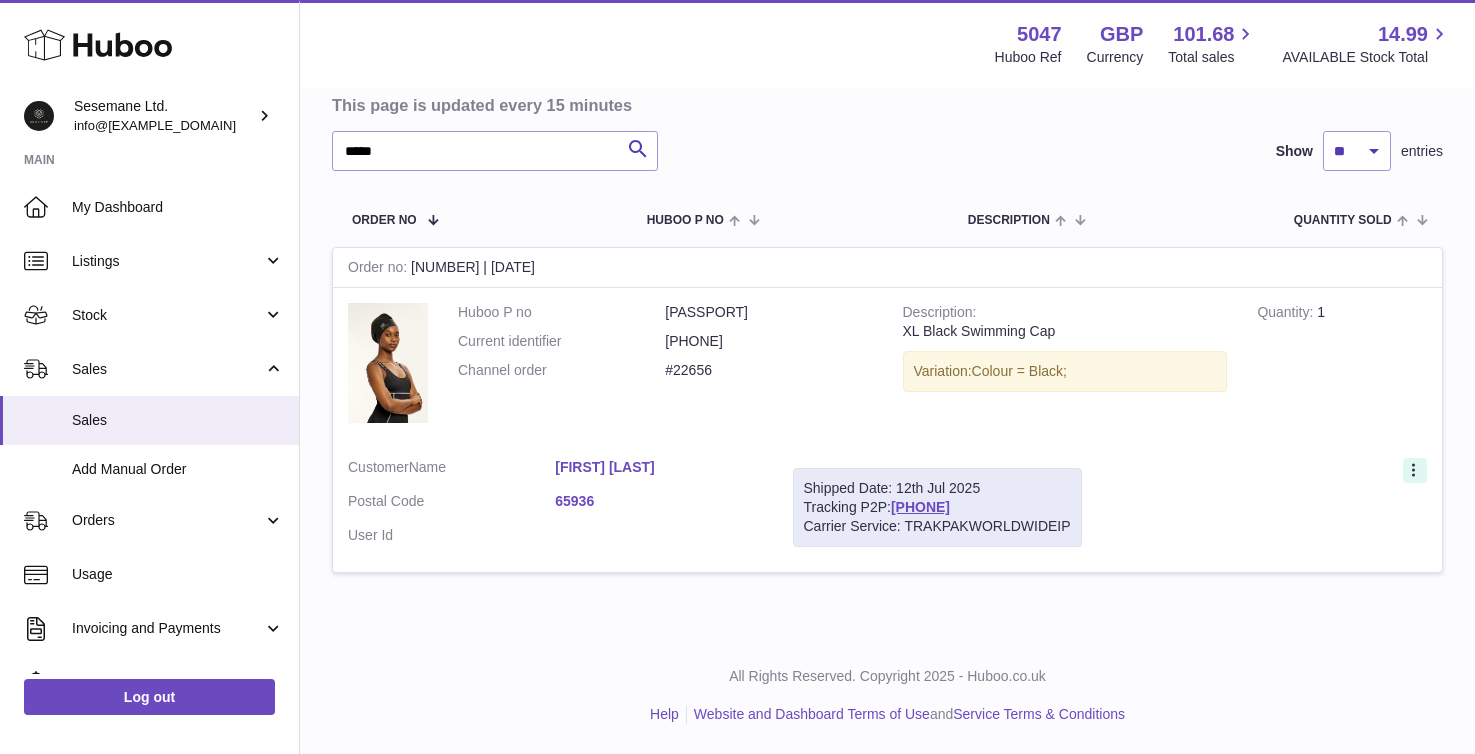 click 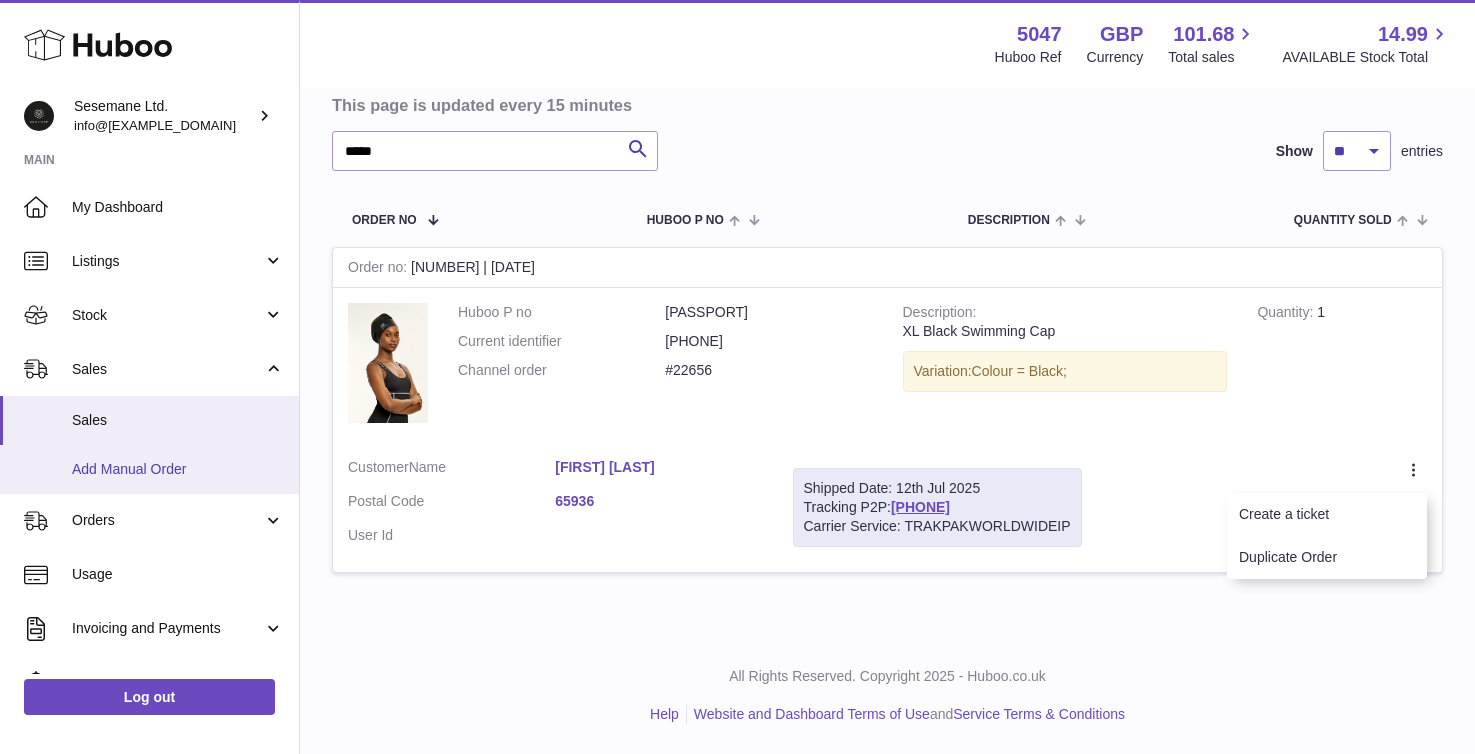 click on "Add Manual Order" at bounding box center (178, 469) 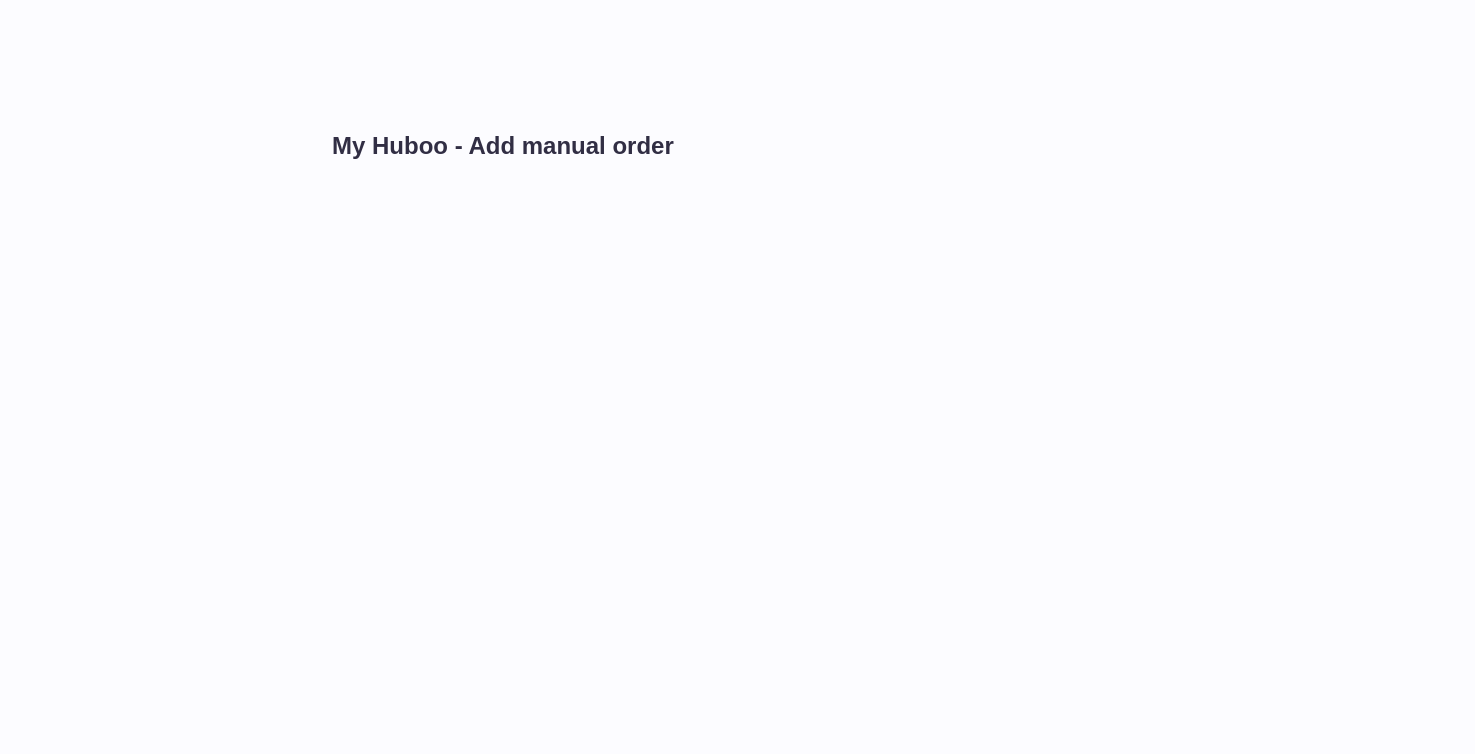 scroll, scrollTop: 0, scrollLeft: 0, axis: both 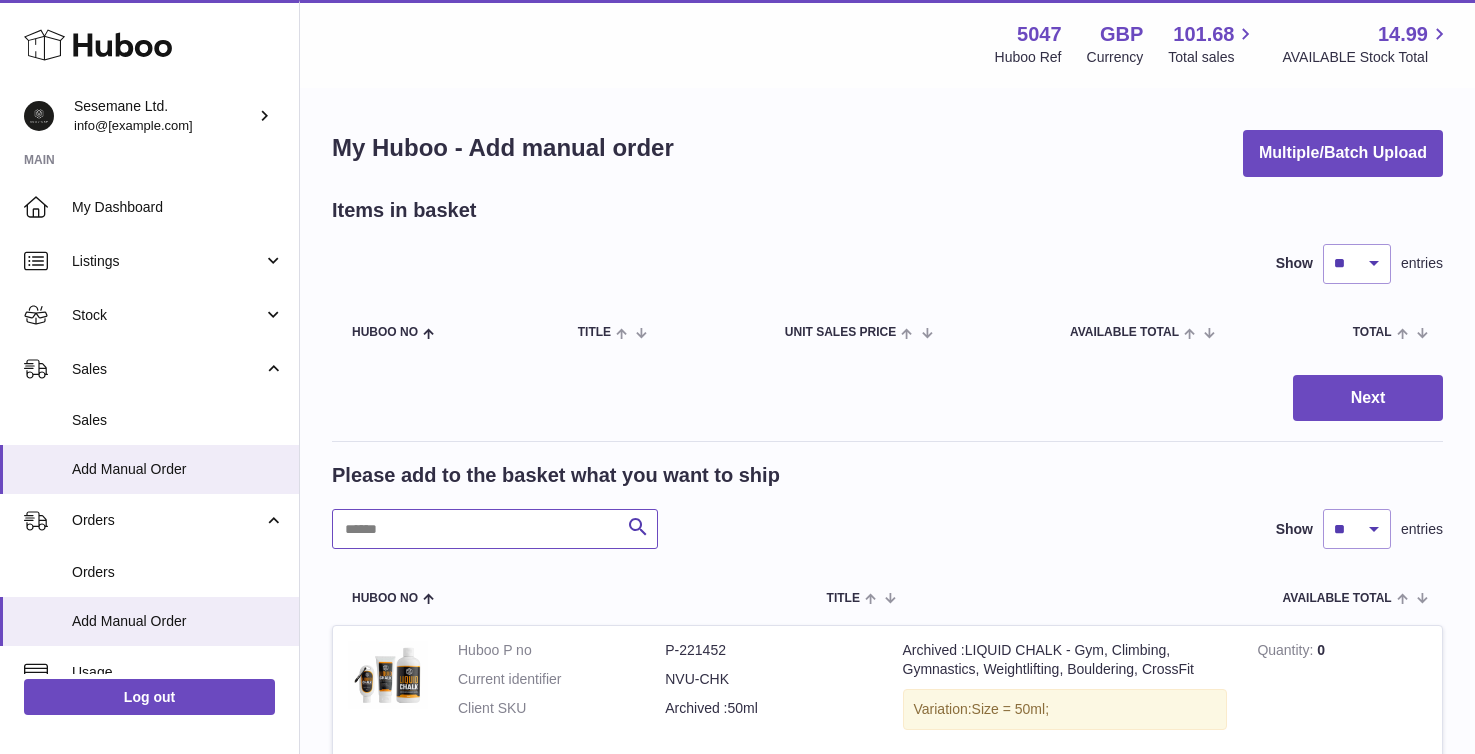click at bounding box center (495, 529) 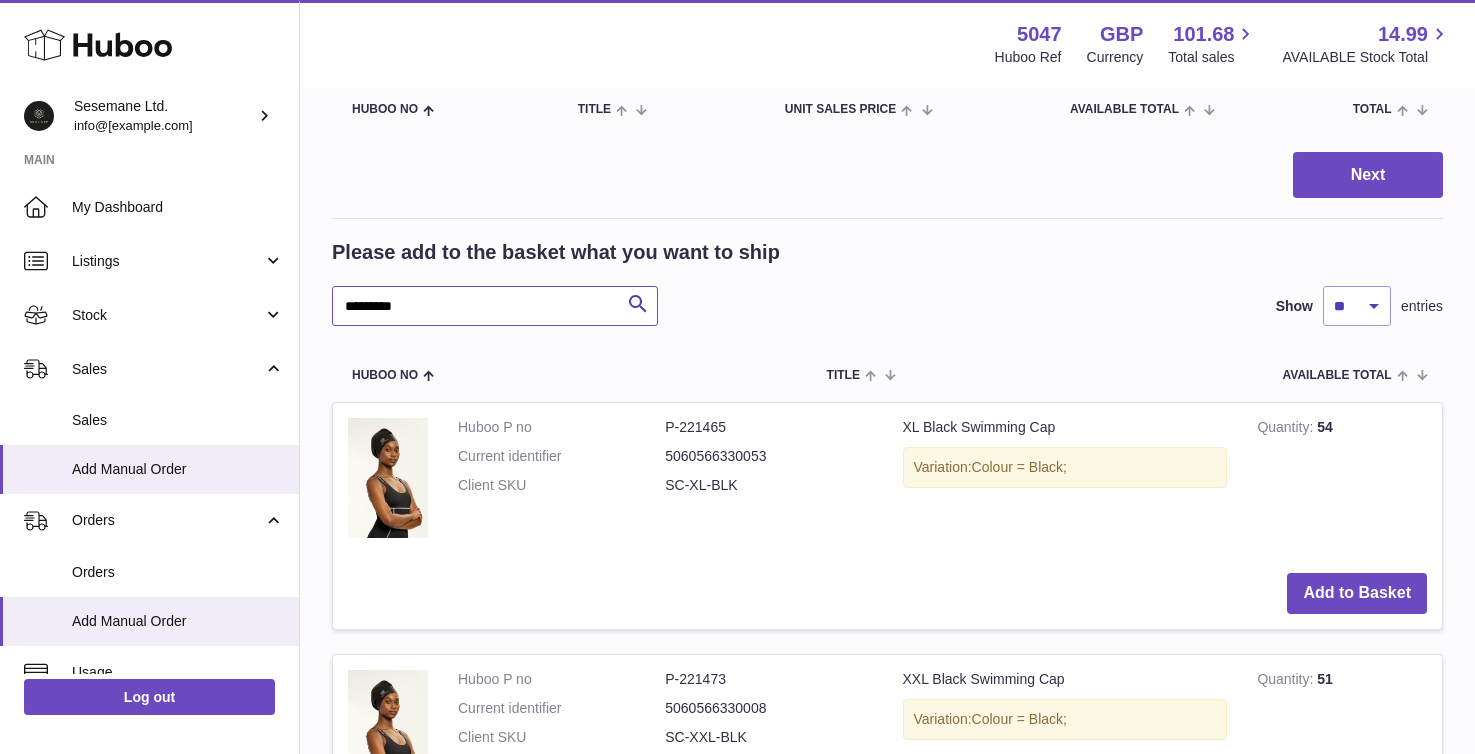 scroll, scrollTop: 238, scrollLeft: 0, axis: vertical 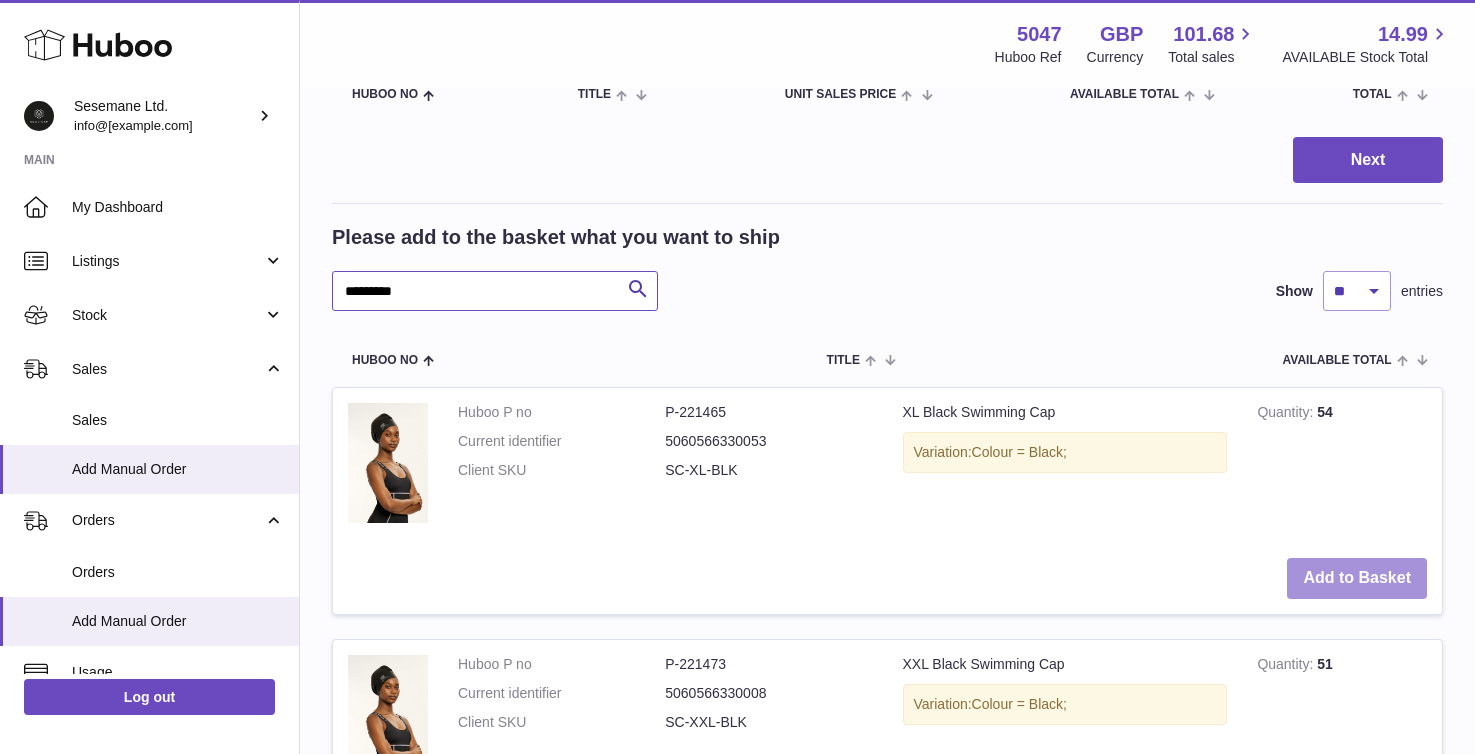 type on "********" 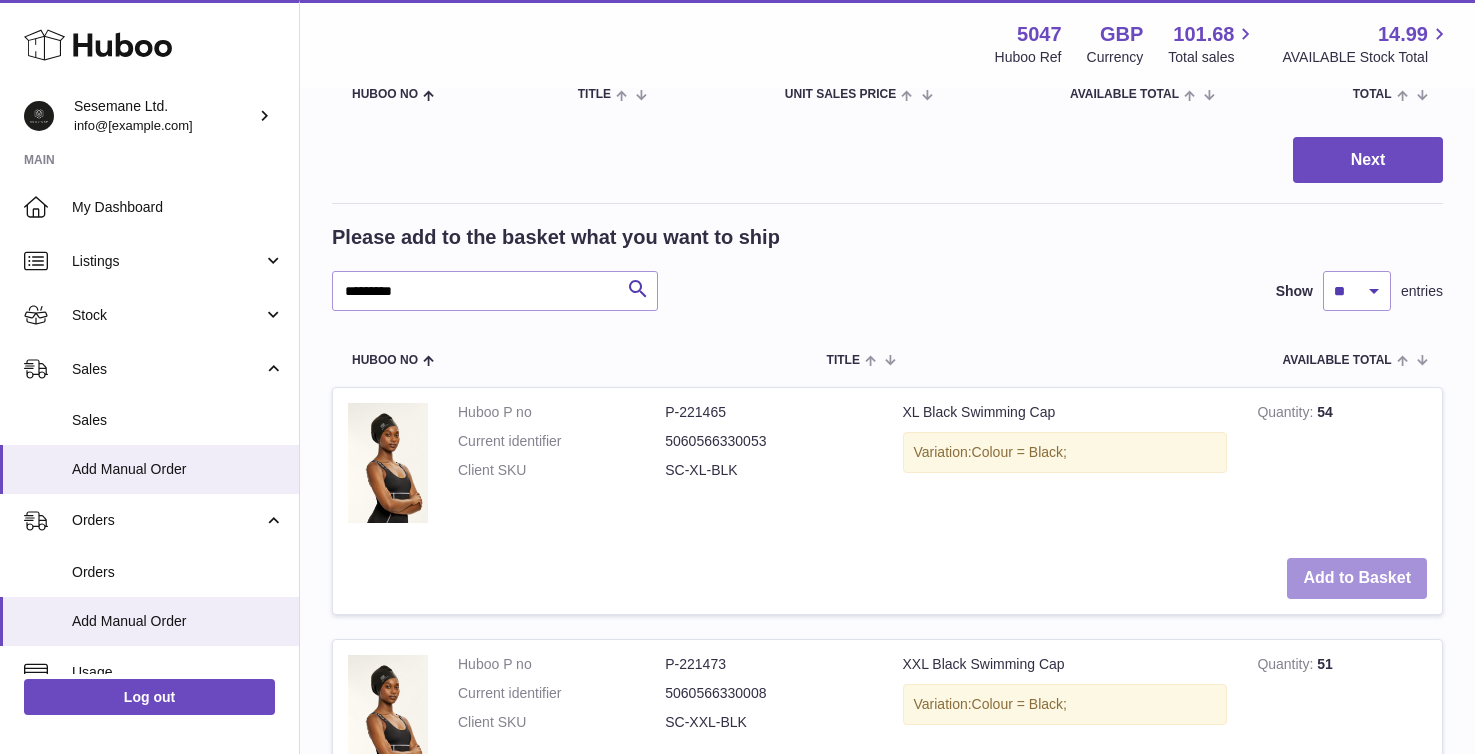 click on "Add to Basket" at bounding box center [1357, 578] 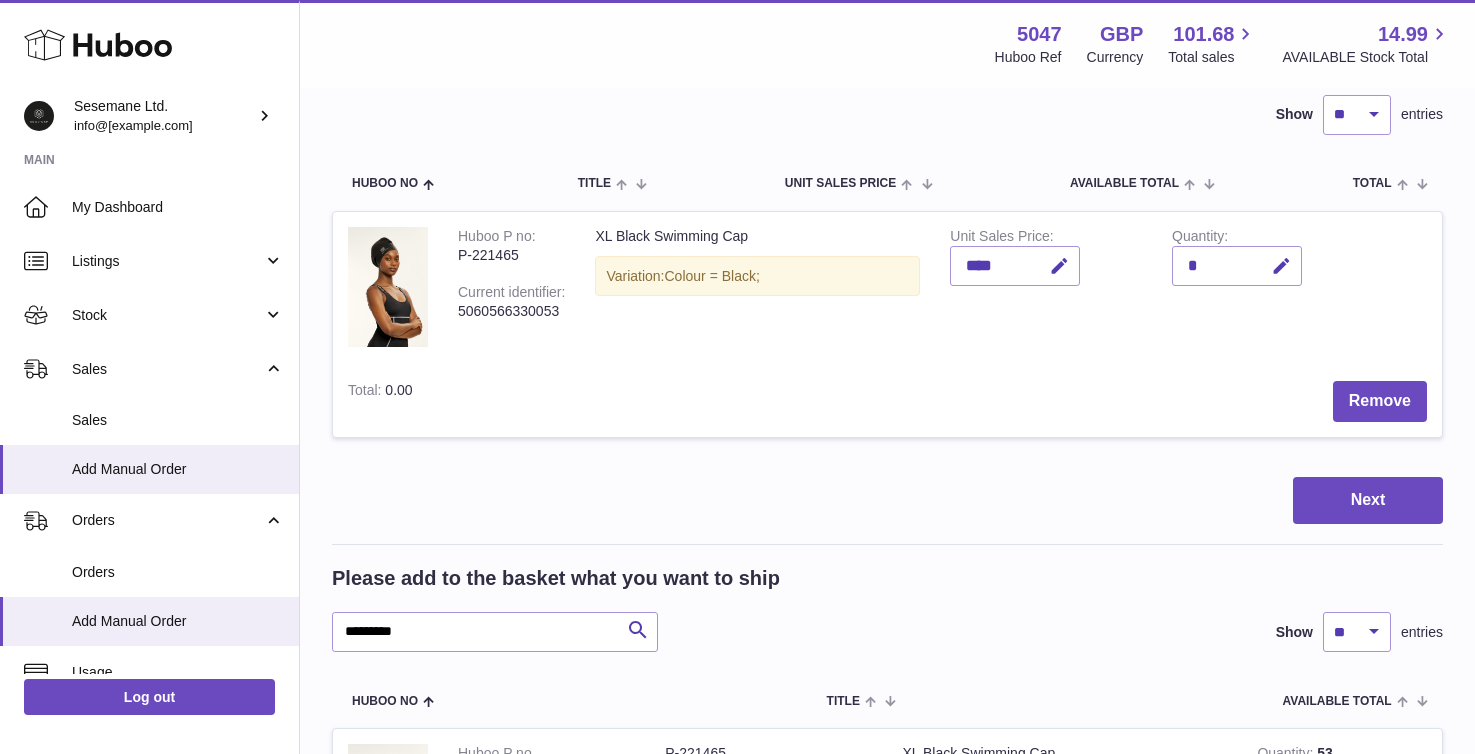 scroll, scrollTop: 145, scrollLeft: 0, axis: vertical 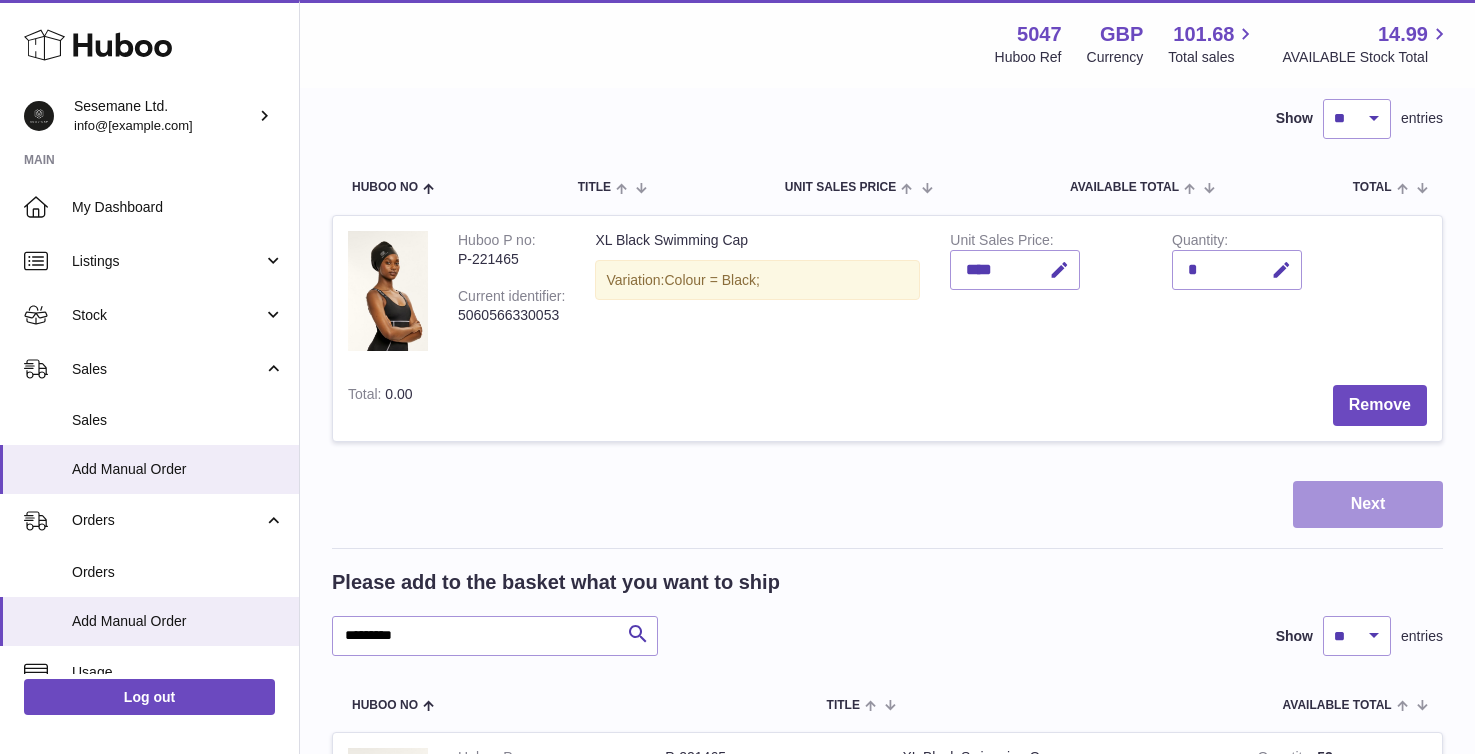 click on "Next" at bounding box center [1368, 504] 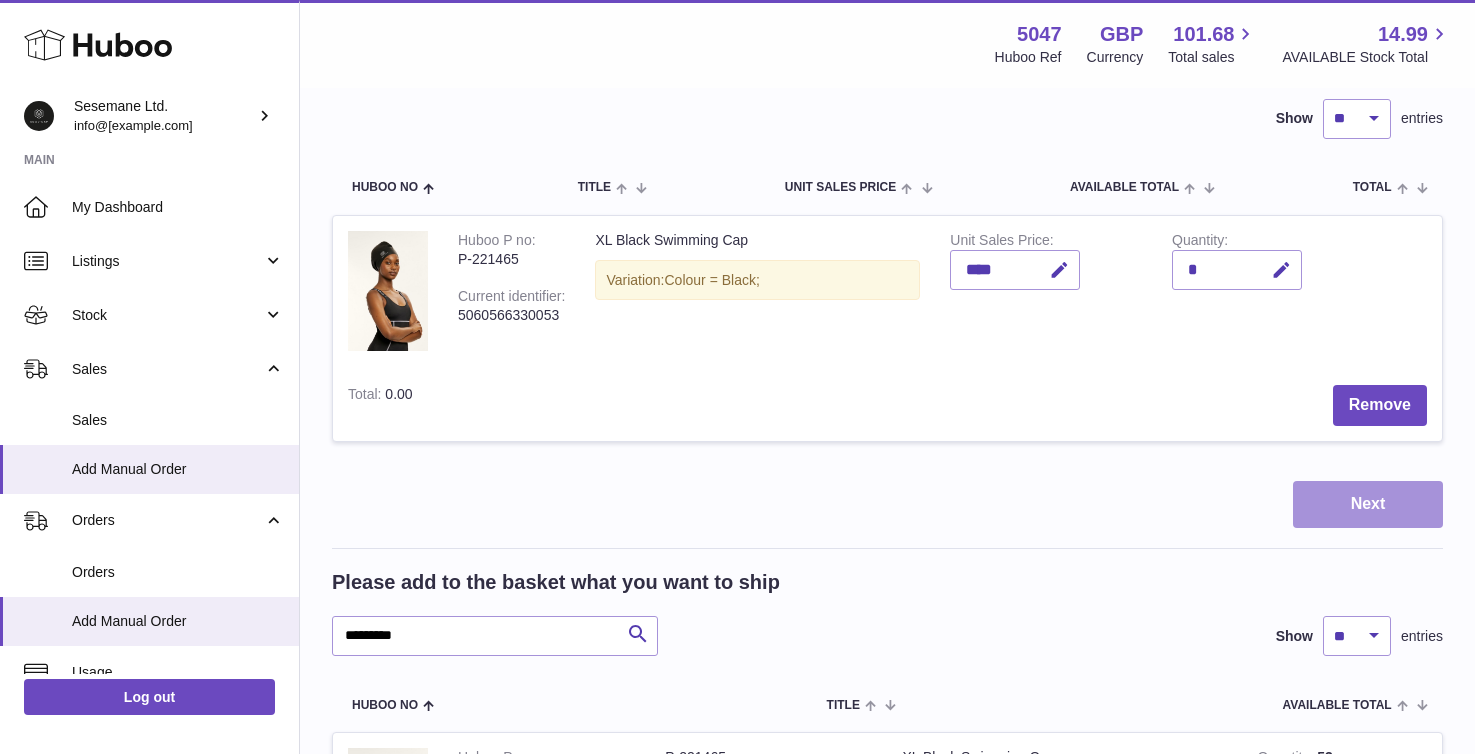 scroll, scrollTop: 0, scrollLeft: 0, axis: both 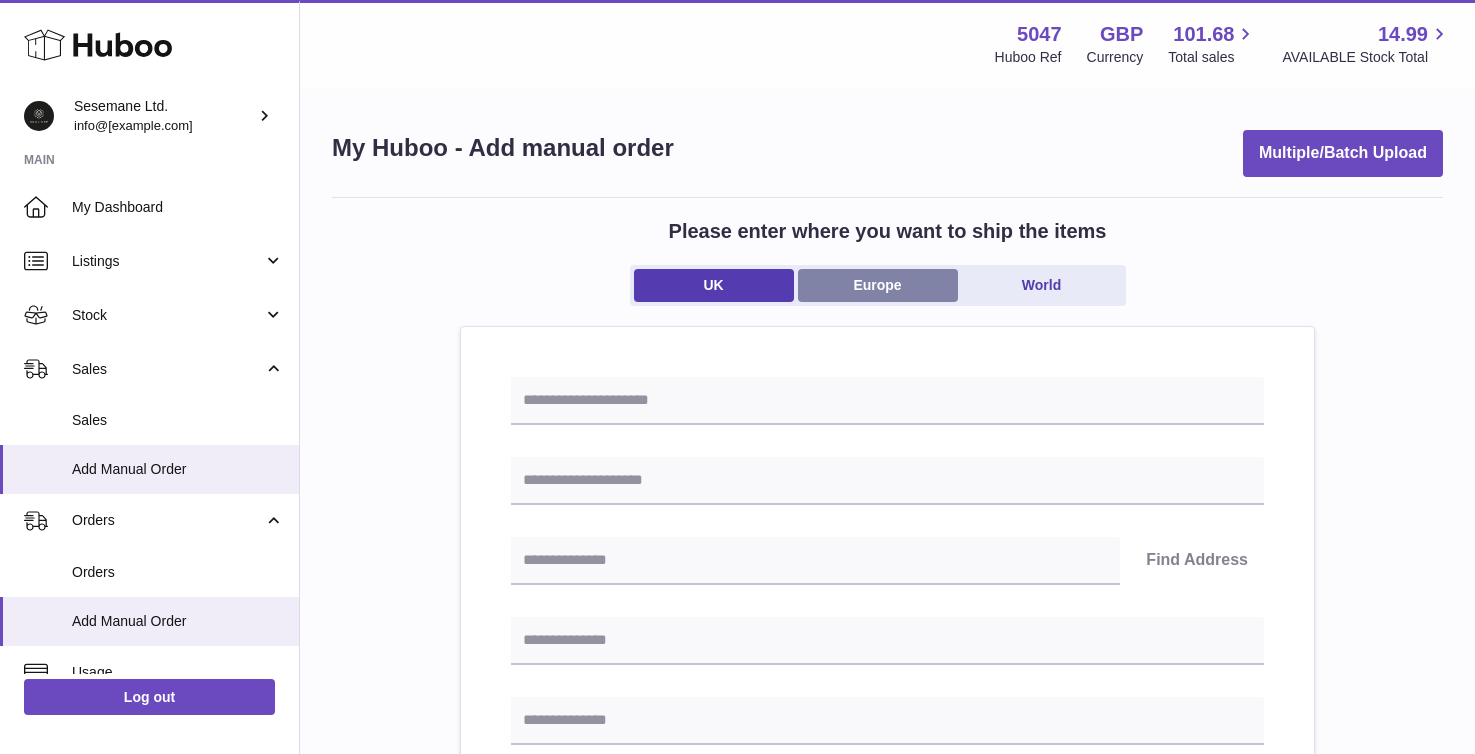 click on "Europe" at bounding box center (878, 285) 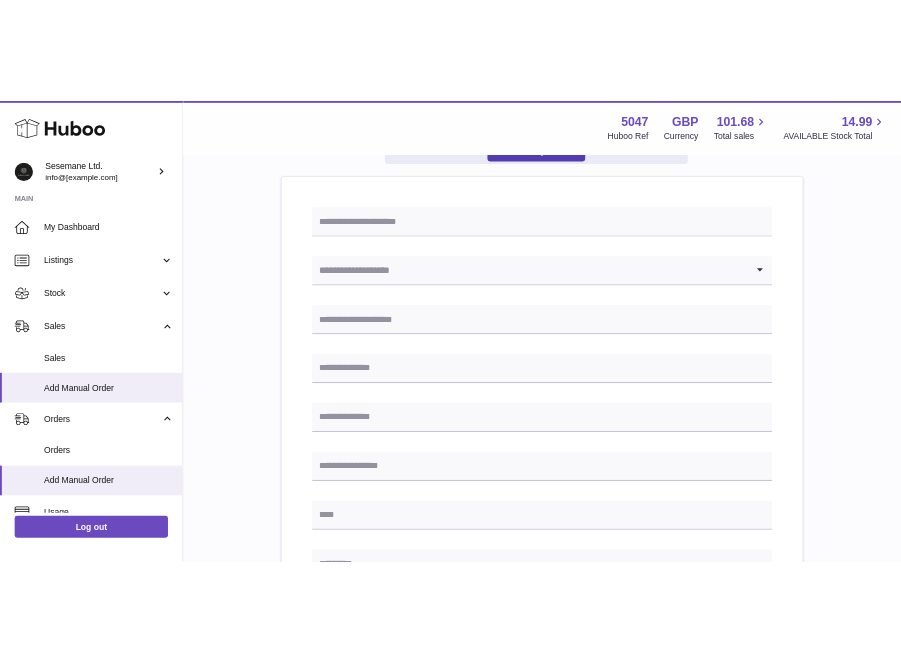 scroll, scrollTop: 219, scrollLeft: 0, axis: vertical 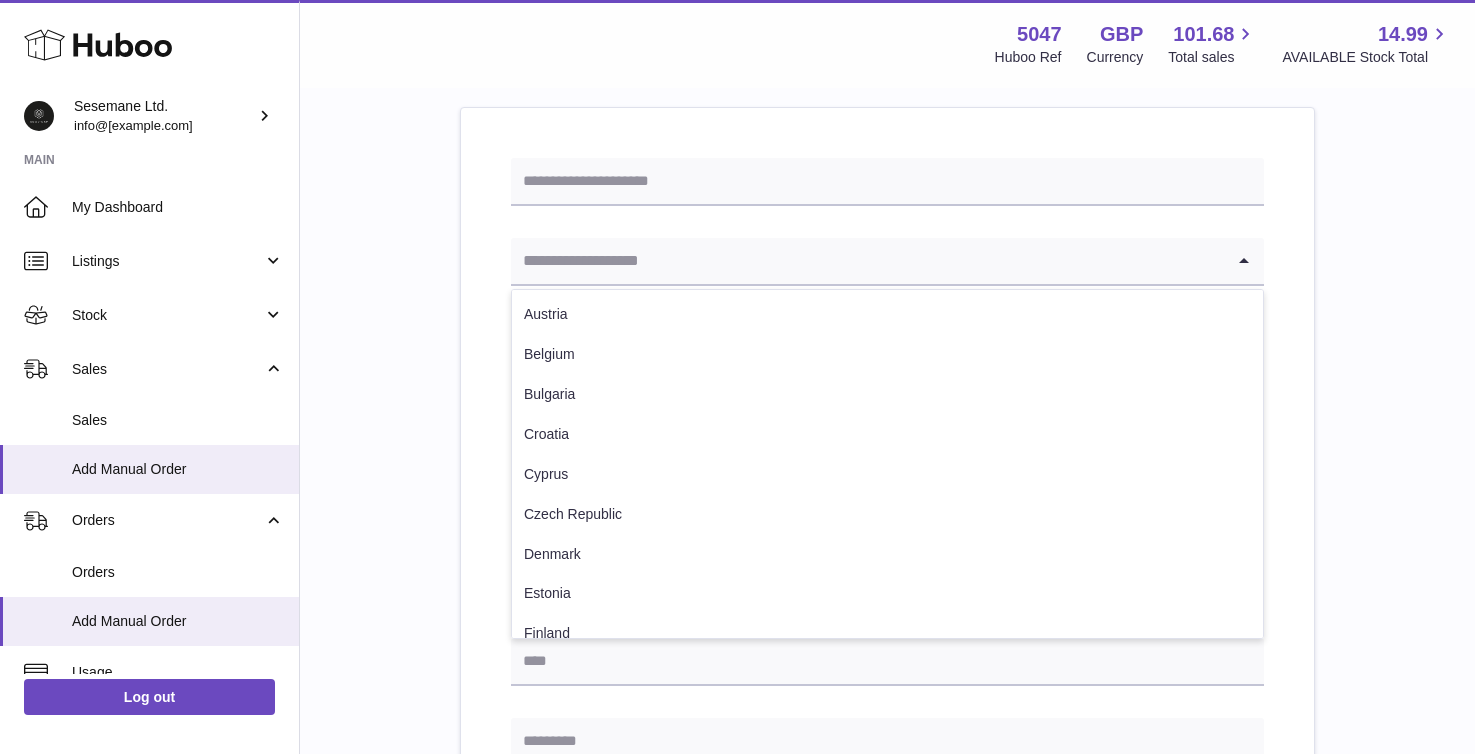 click at bounding box center (867, 261) 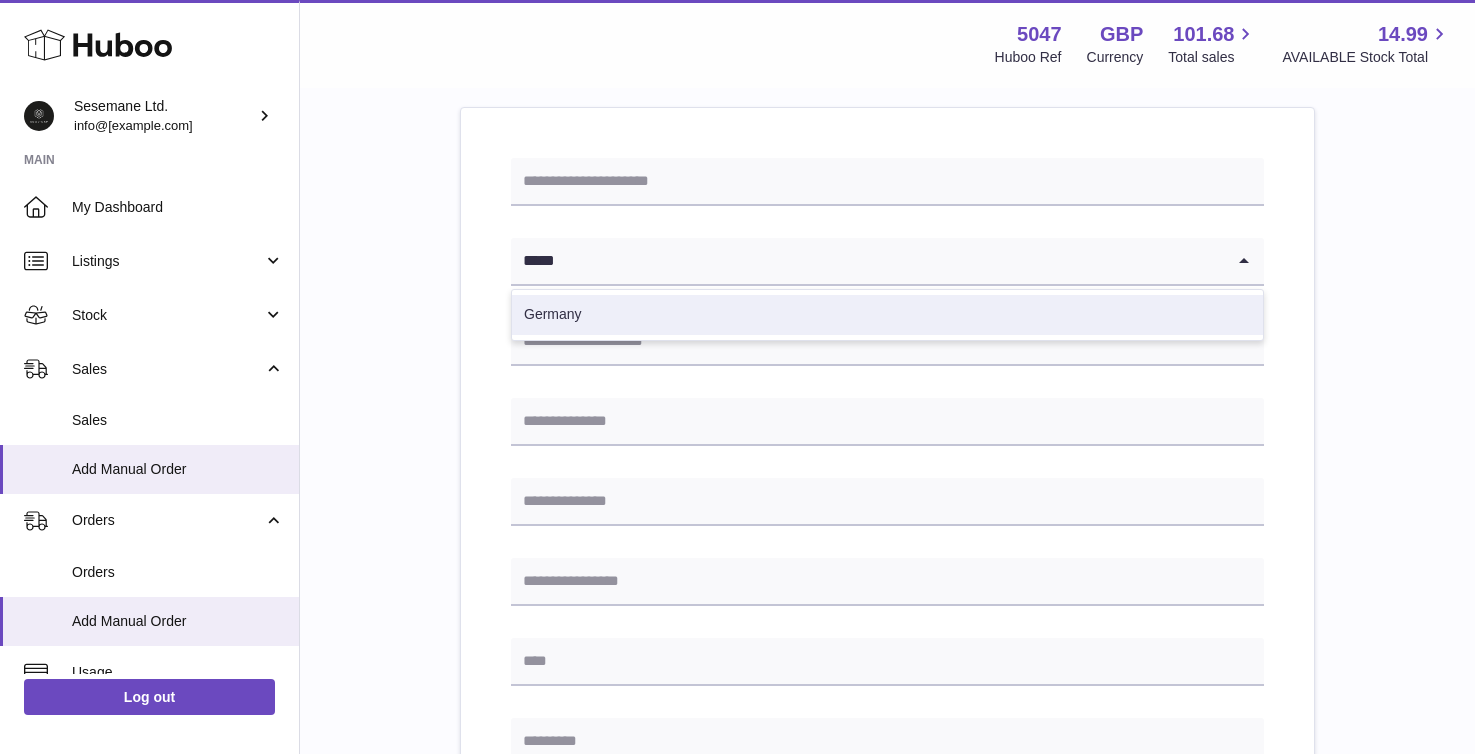 click on "Germany" at bounding box center [887, 315] 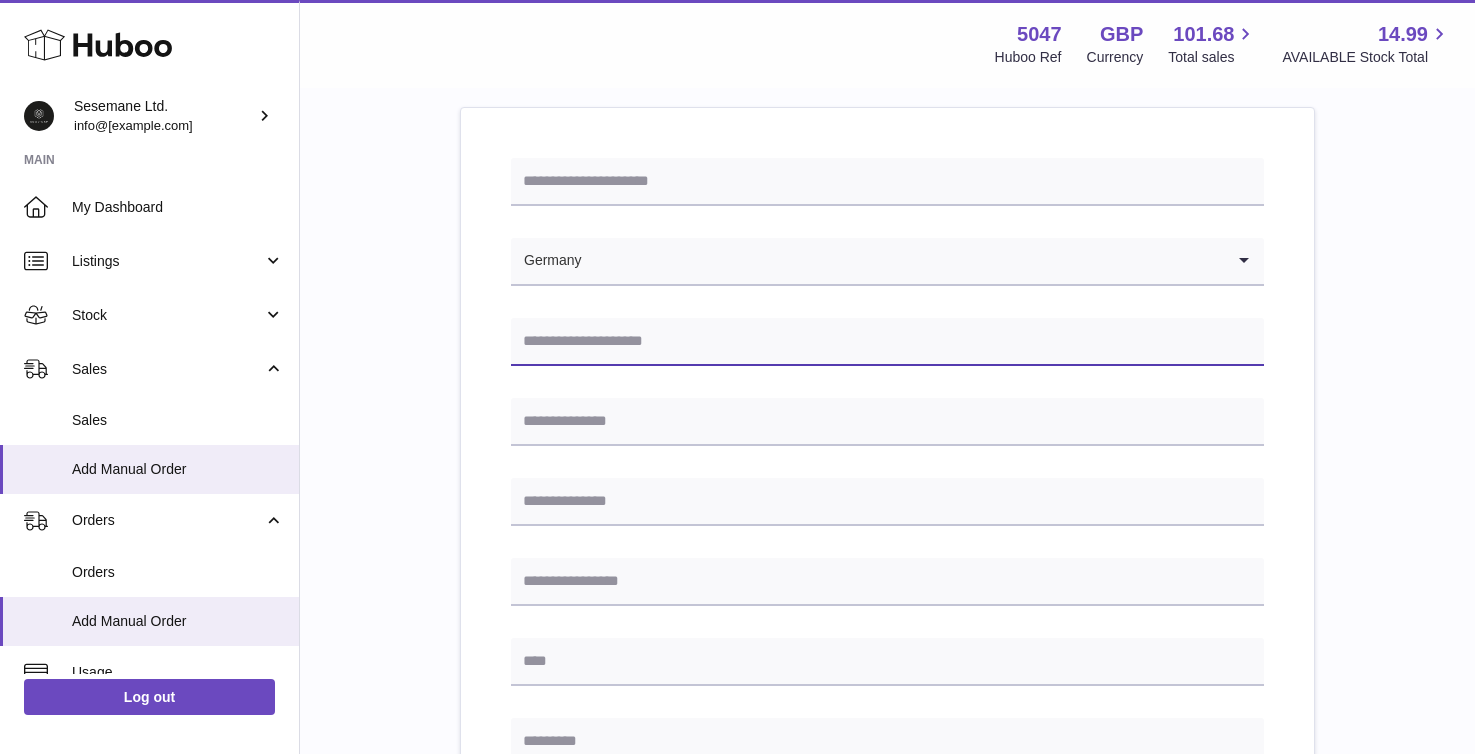 click at bounding box center [887, 342] 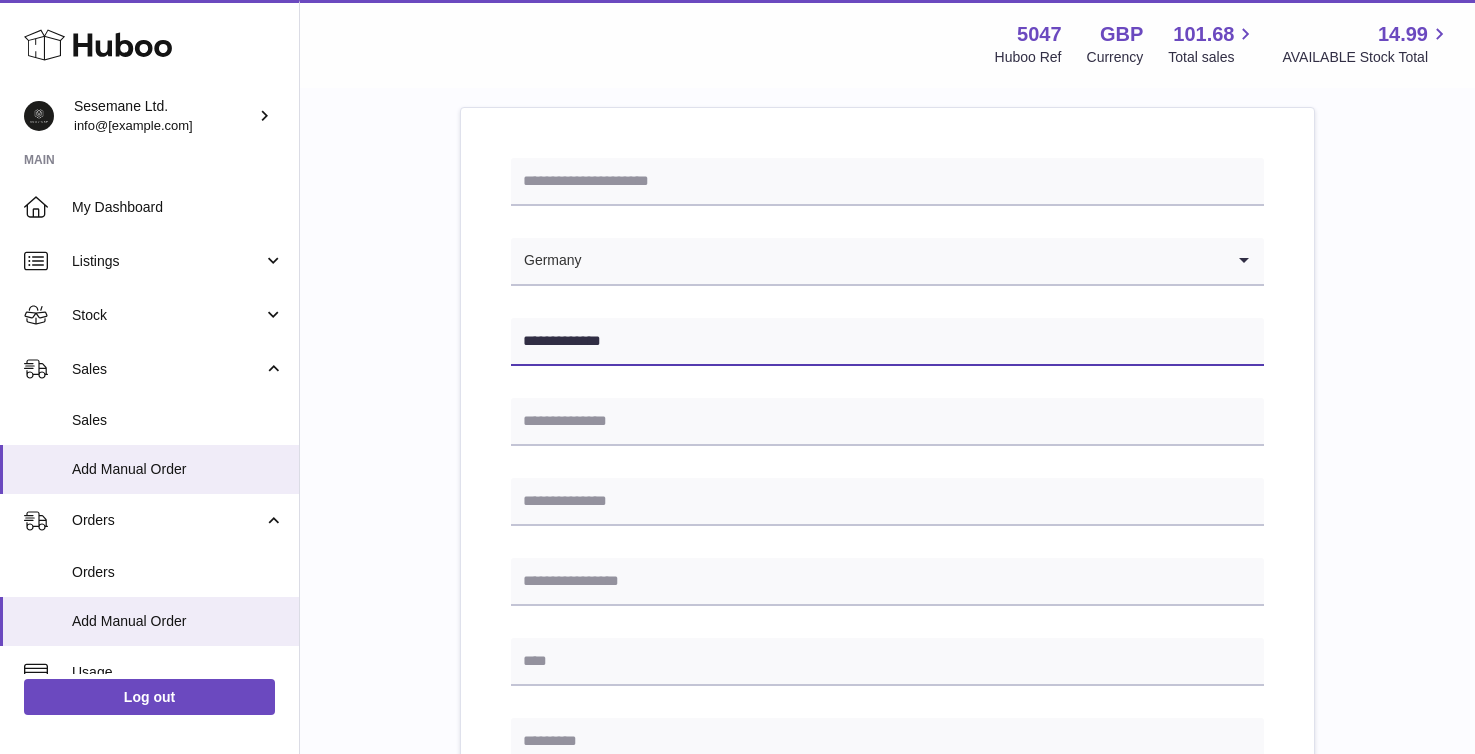 type on "**********" 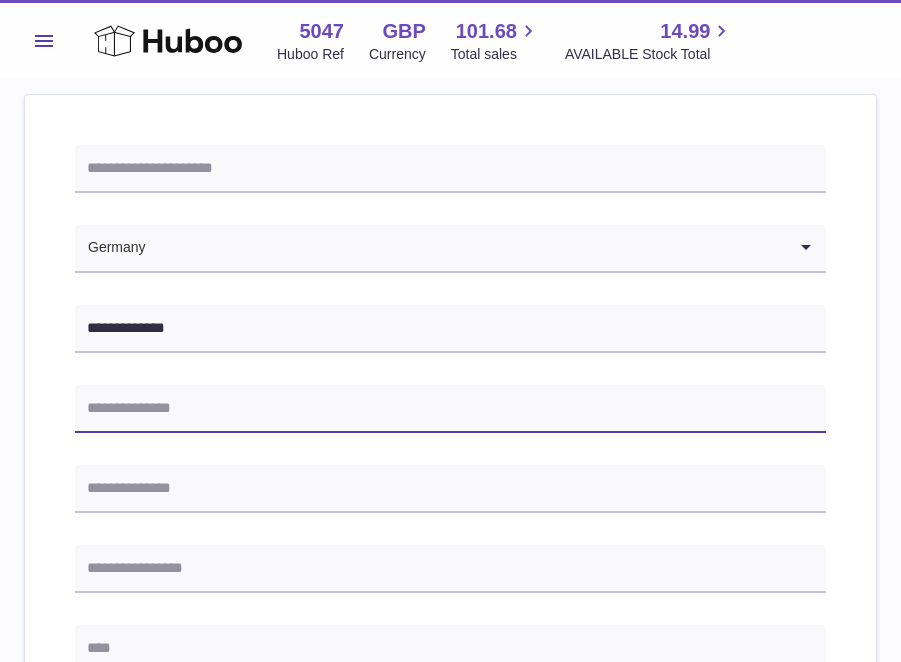 click at bounding box center [450, 409] 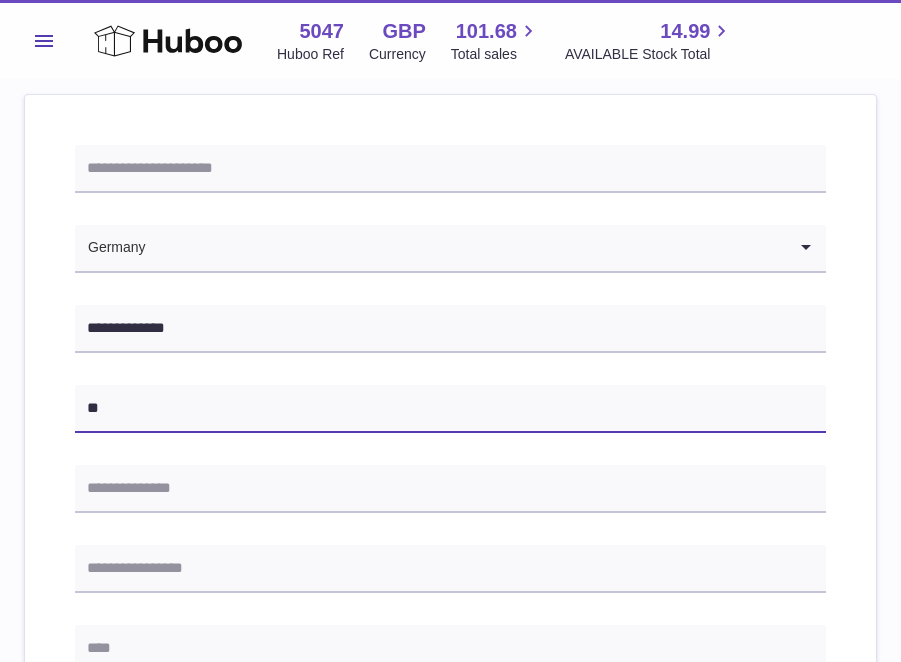 type on "*" 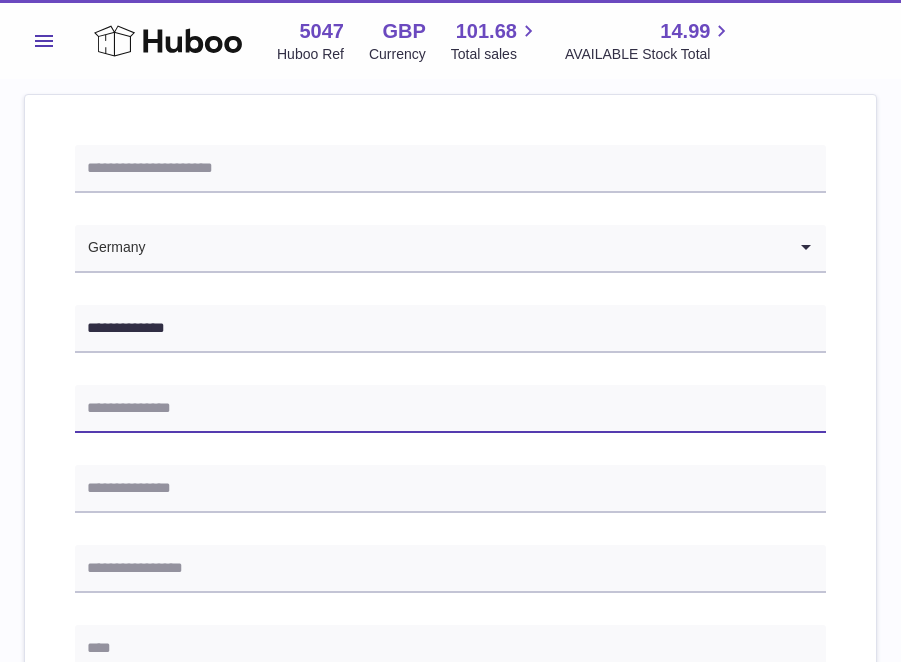 paste on "**********" 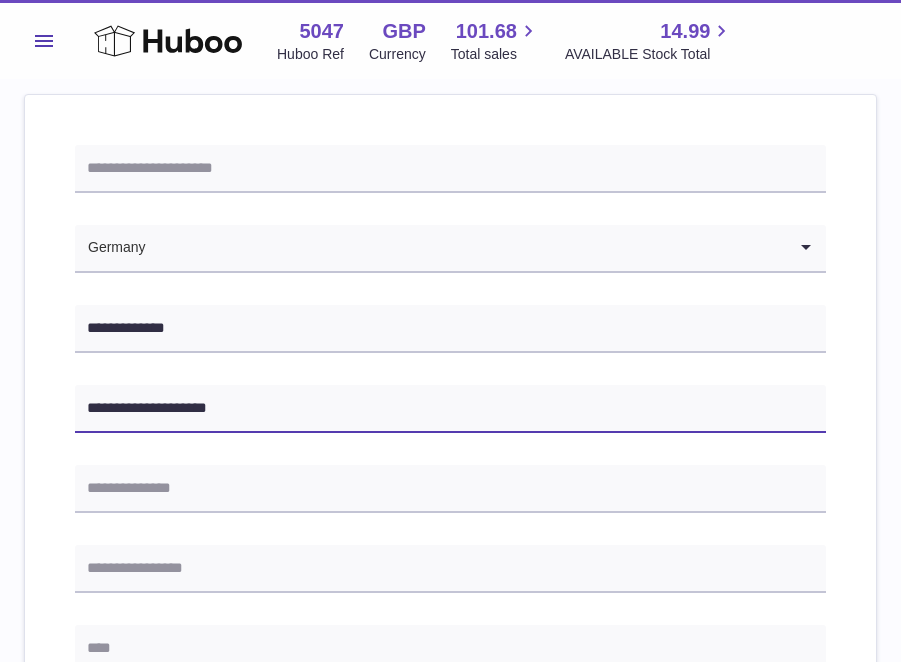type on "**********" 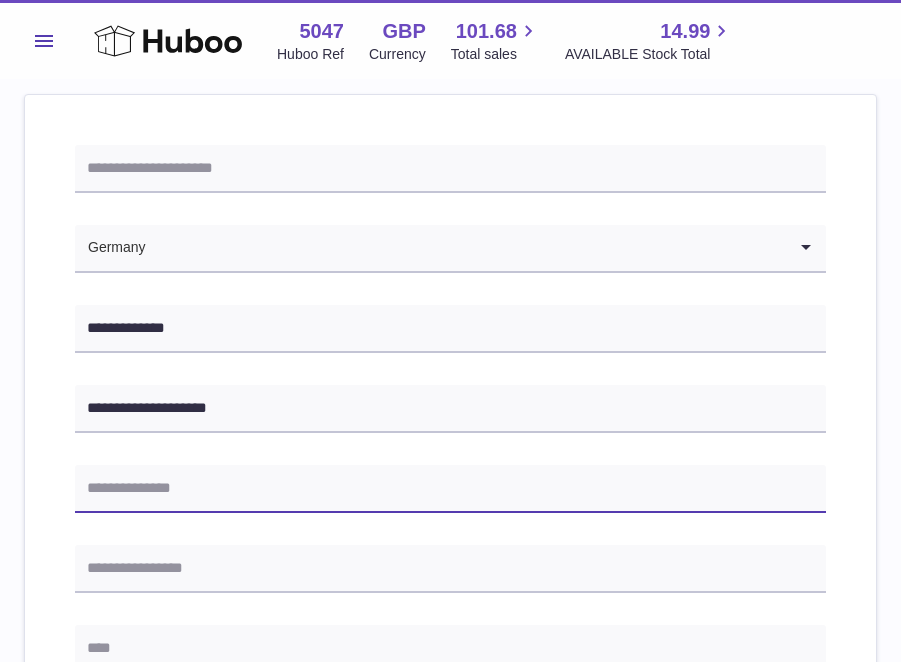 click at bounding box center (450, 489) 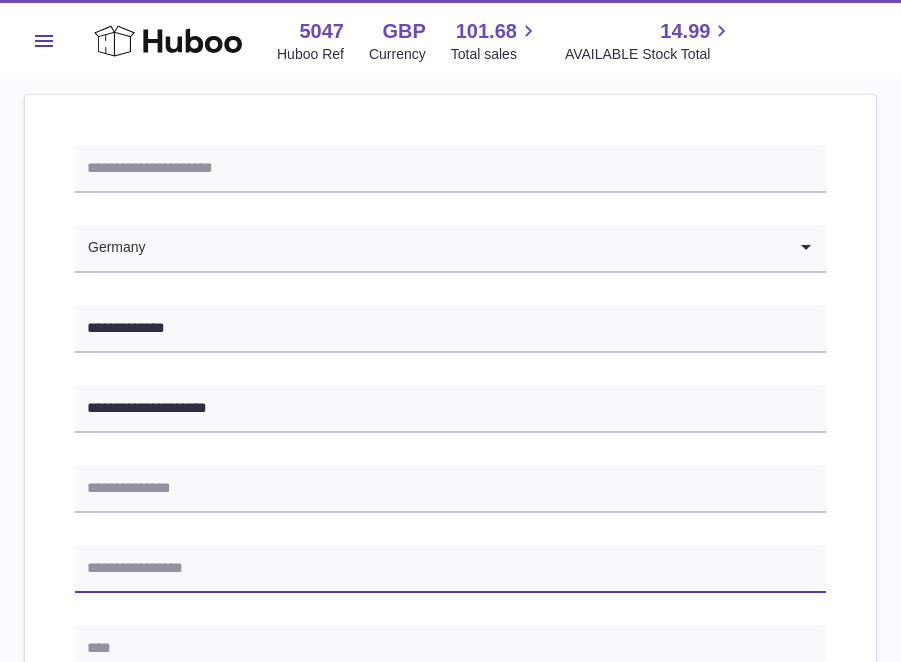click at bounding box center (450, 569) 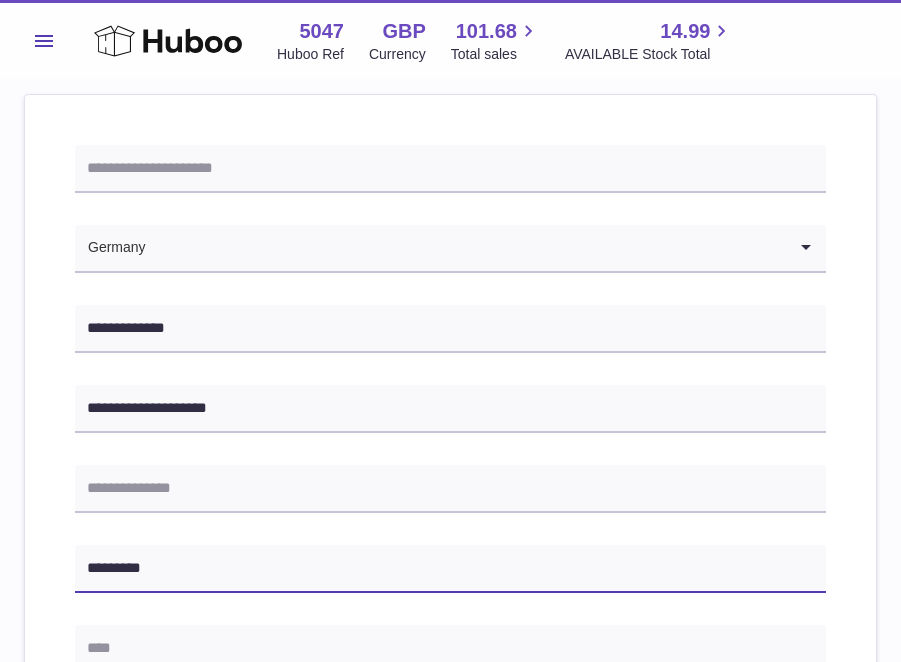 type on "*********" 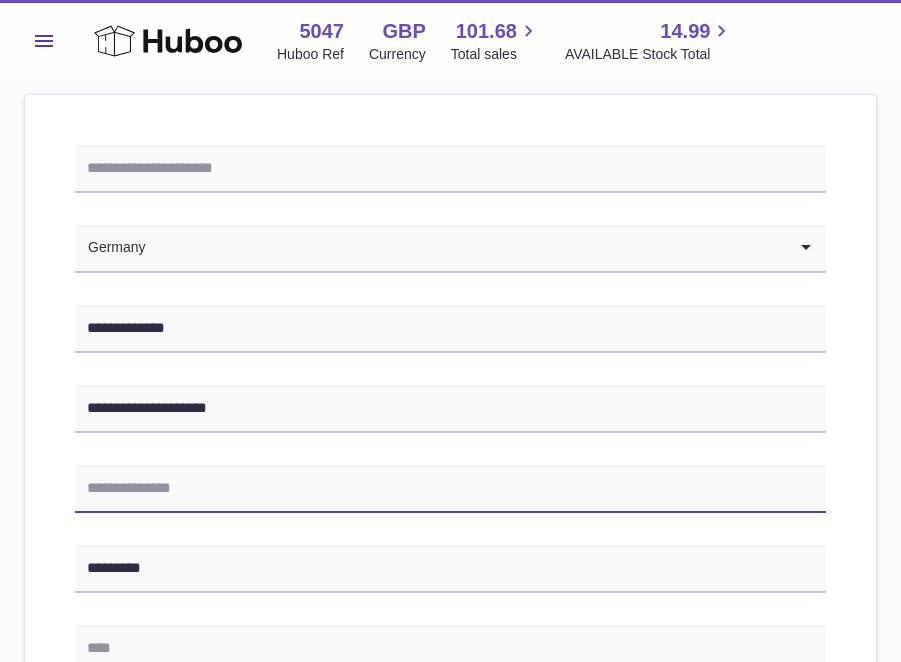 click at bounding box center (450, 489) 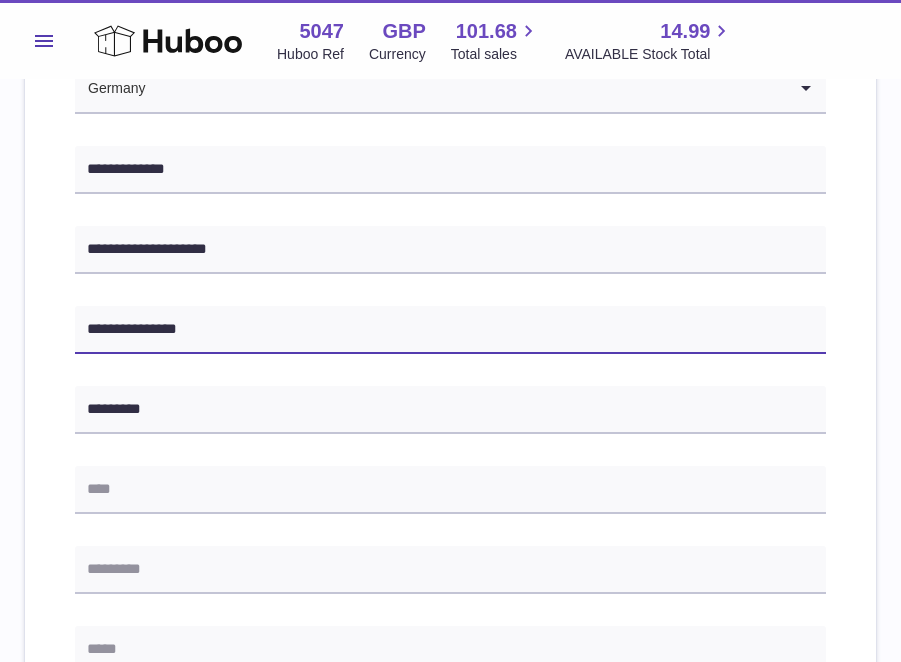 scroll, scrollTop: 383, scrollLeft: 0, axis: vertical 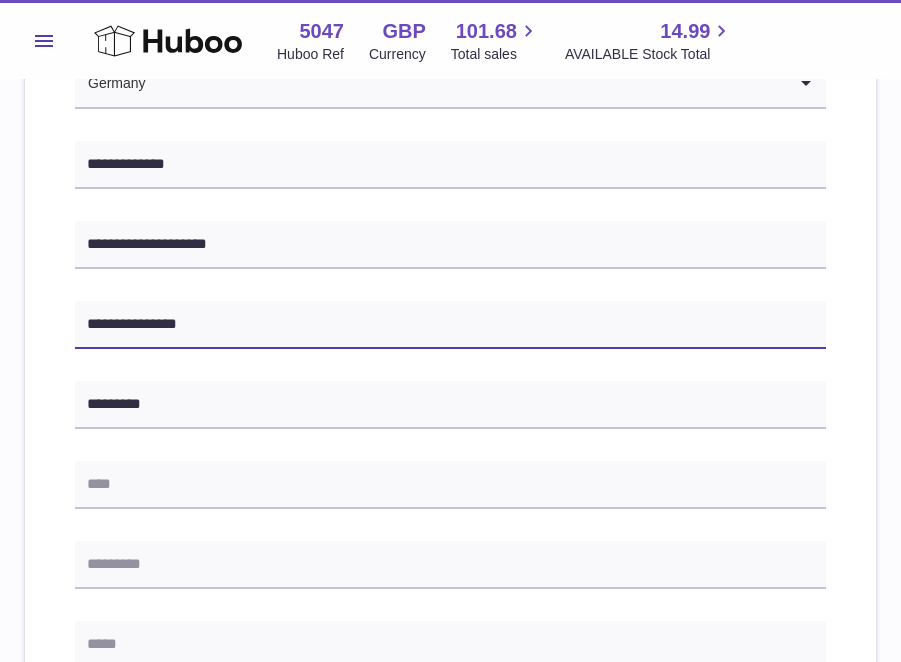 type on "**********" 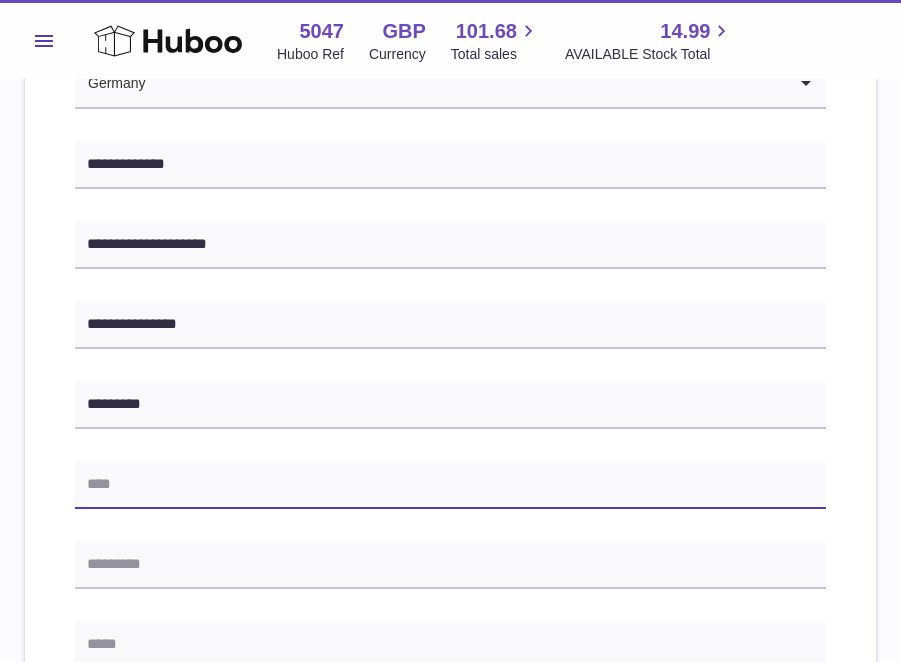 click at bounding box center (450, 485) 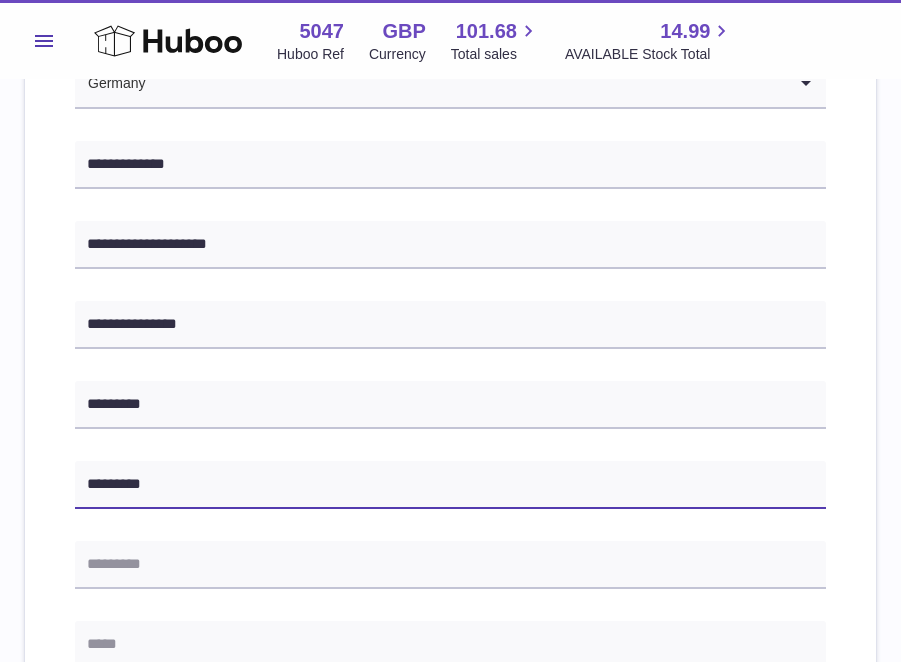 type on "*********" 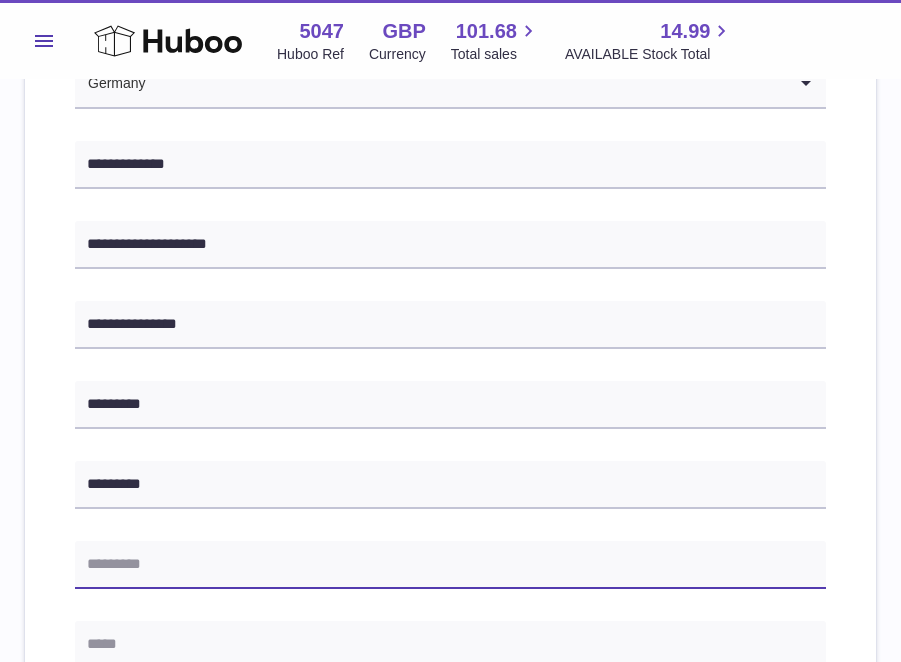 click at bounding box center (450, 565) 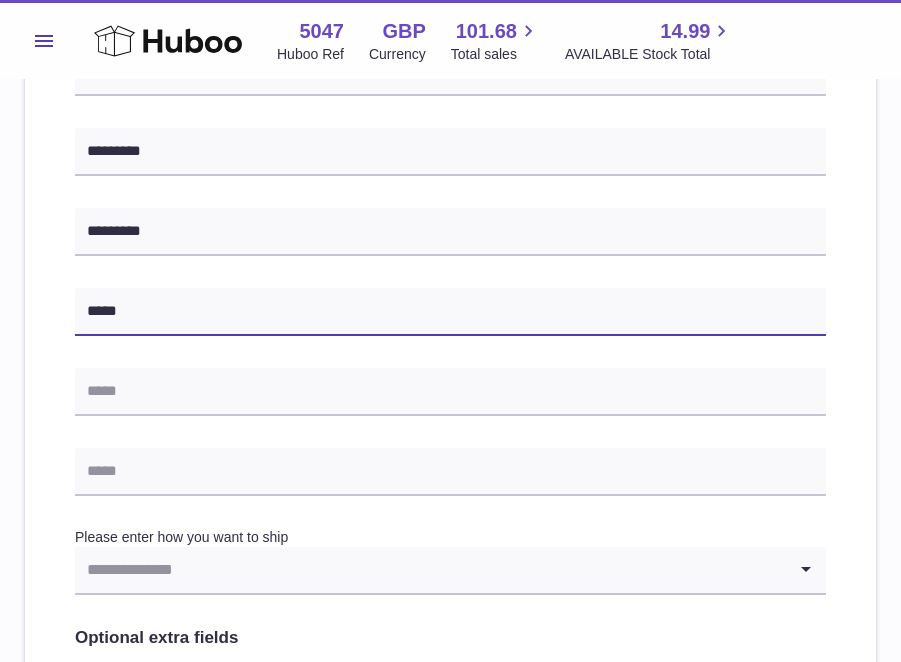 scroll, scrollTop: 644, scrollLeft: 0, axis: vertical 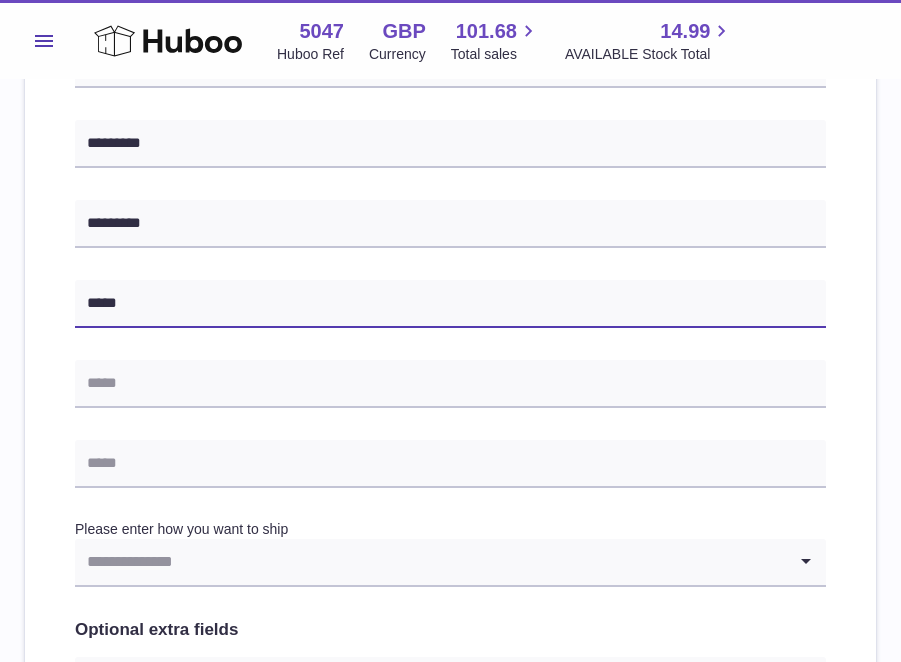 type on "*****" 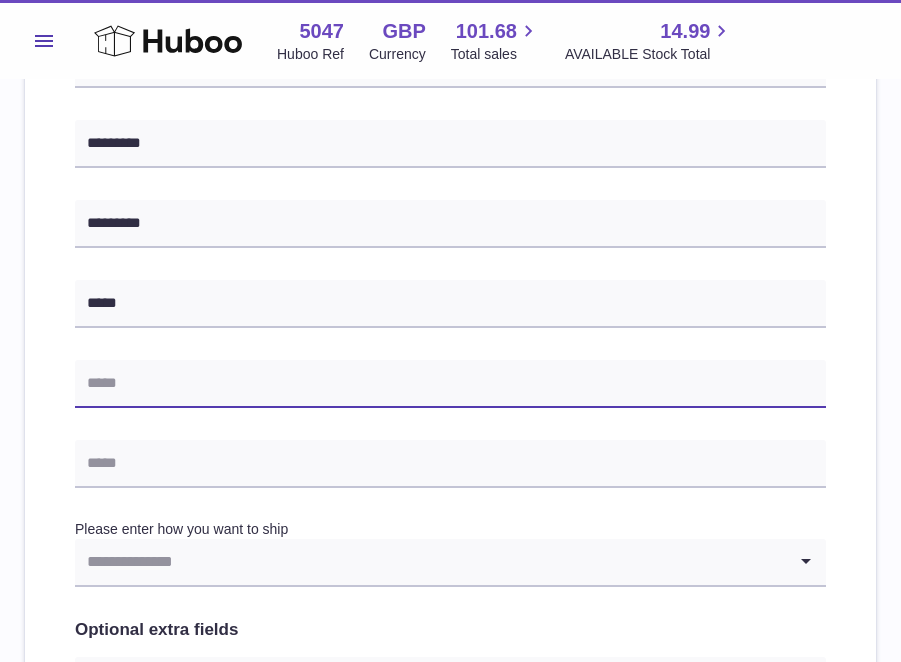 click at bounding box center [450, 384] 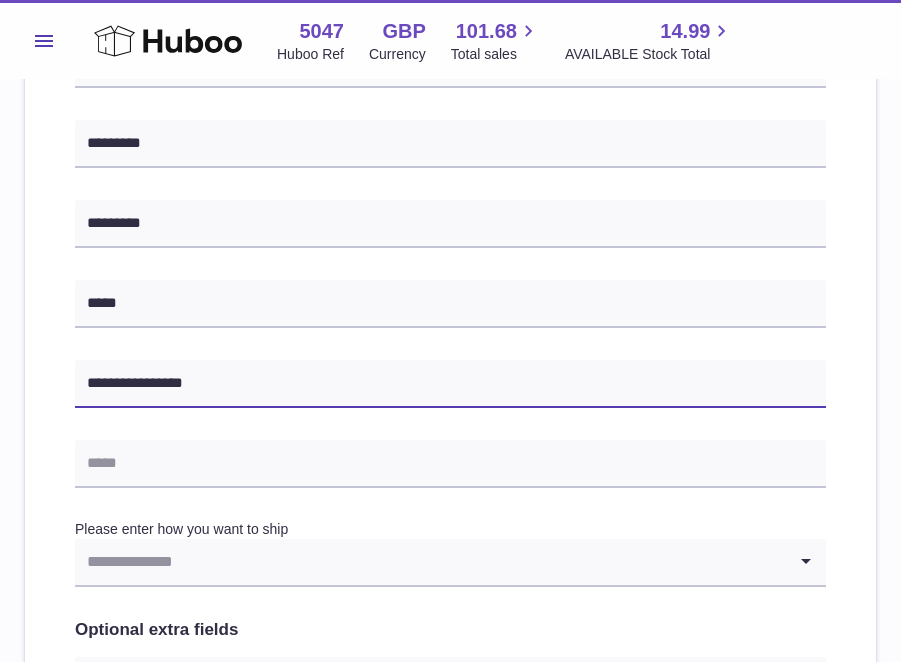 click on "**********" at bounding box center [450, 384] 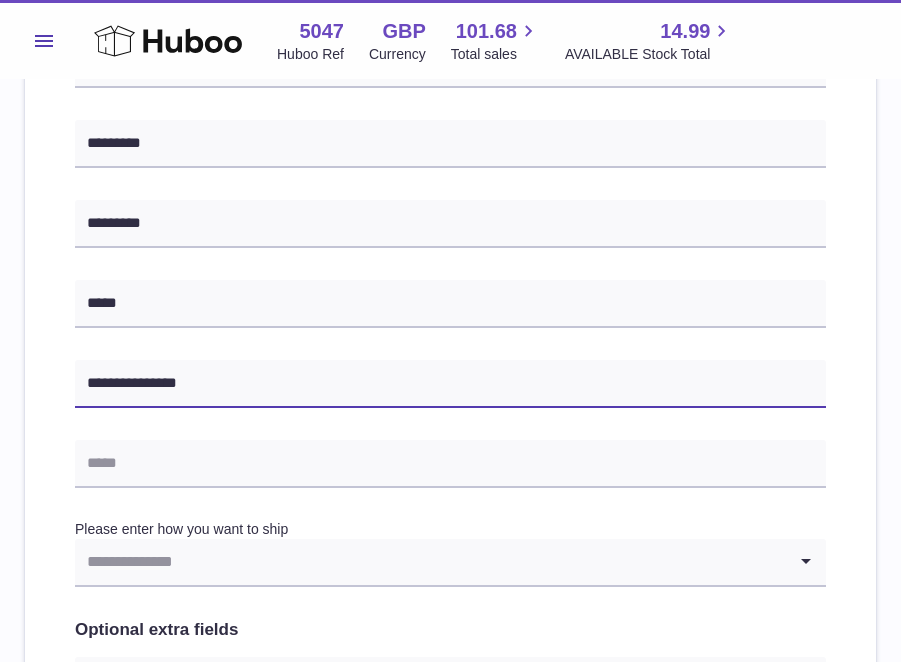click on "**********" at bounding box center (450, 384) 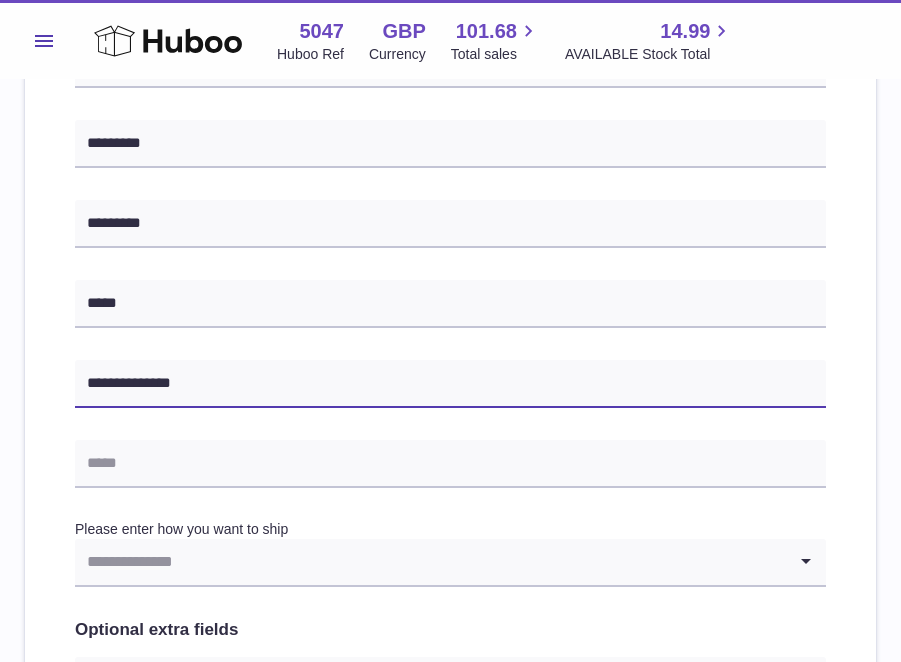type on "**********" 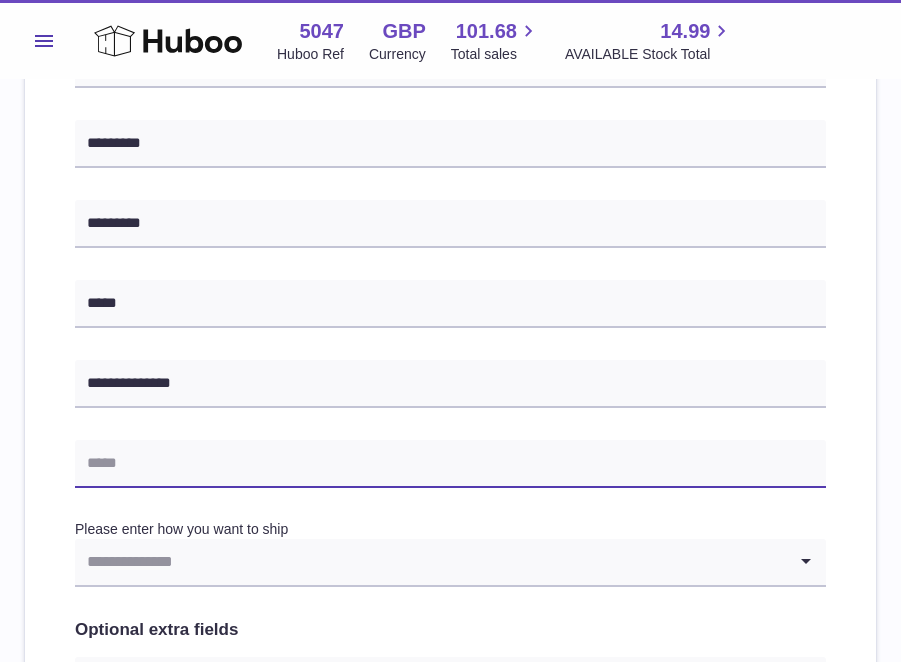 click at bounding box center [450, 464] 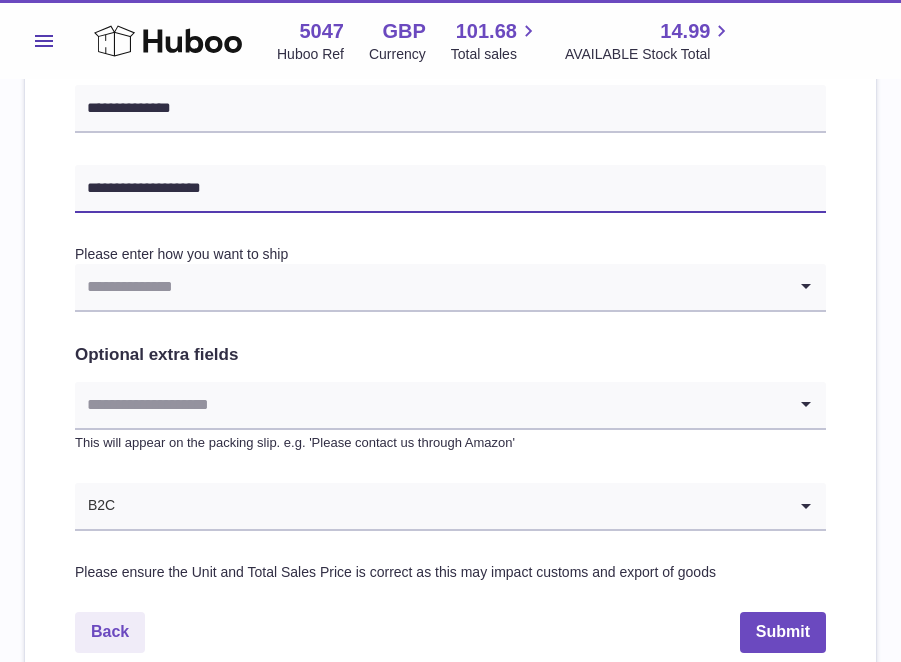 scroll, scrollTop: 942, scrollLeft: 0, axis: vertical 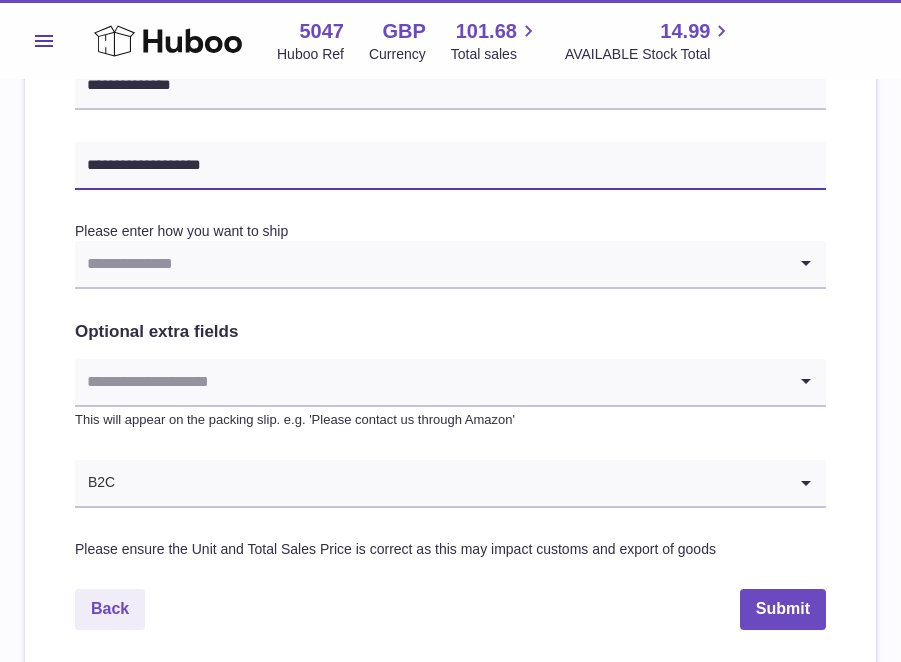 type on "**********" 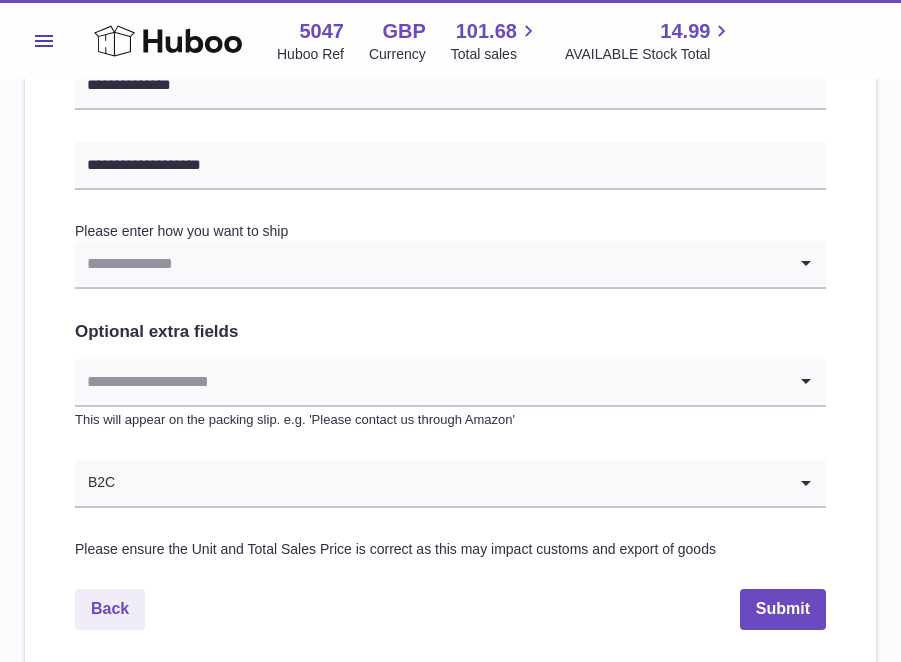 click at bounding box center (430, 264) 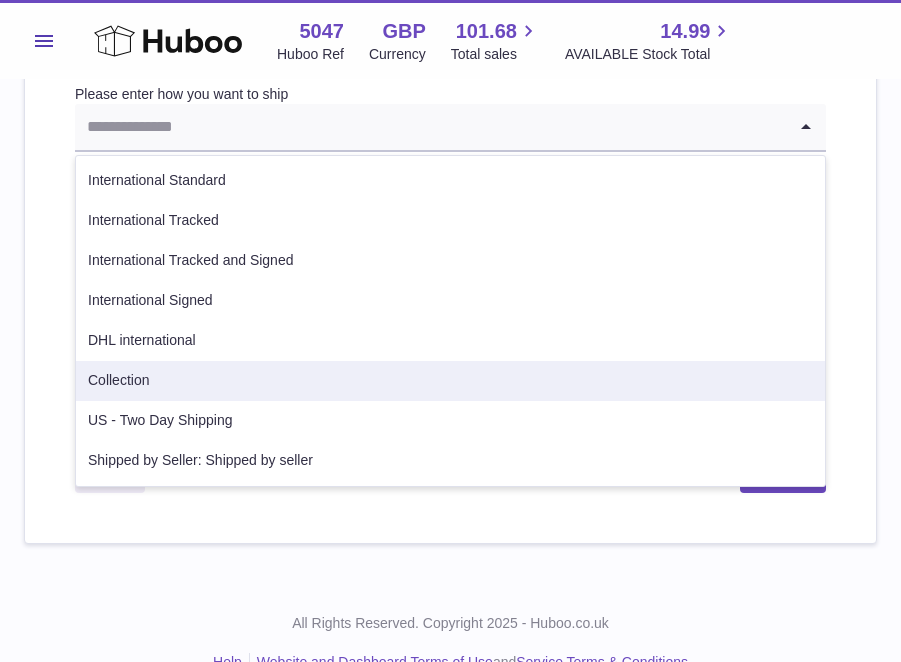 scroll, scrollTop: 1094, scrollLeft: 0, axis: vertical 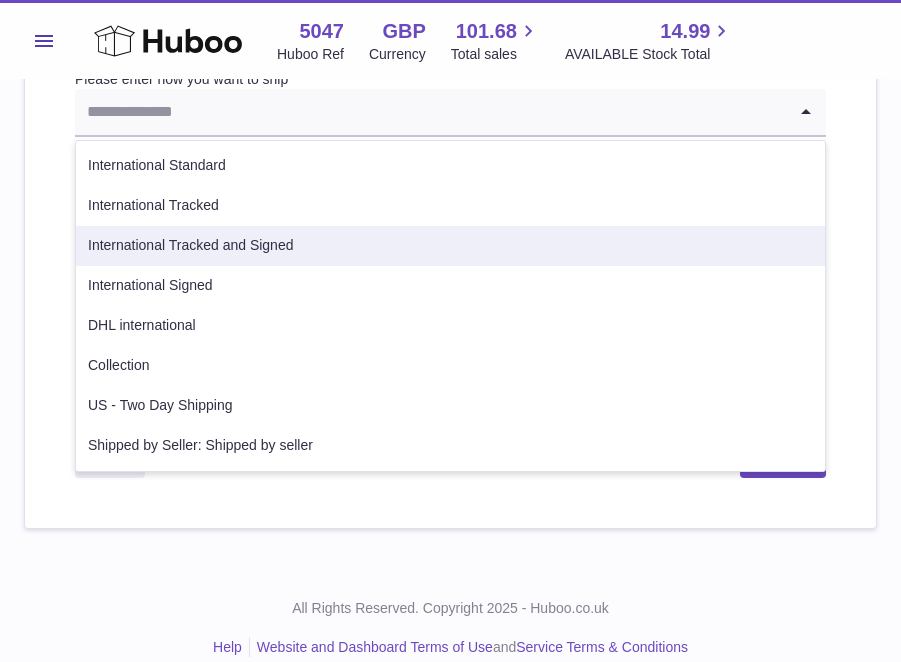 click on "International Tracked and Signed" at bounding box center [450, 246] 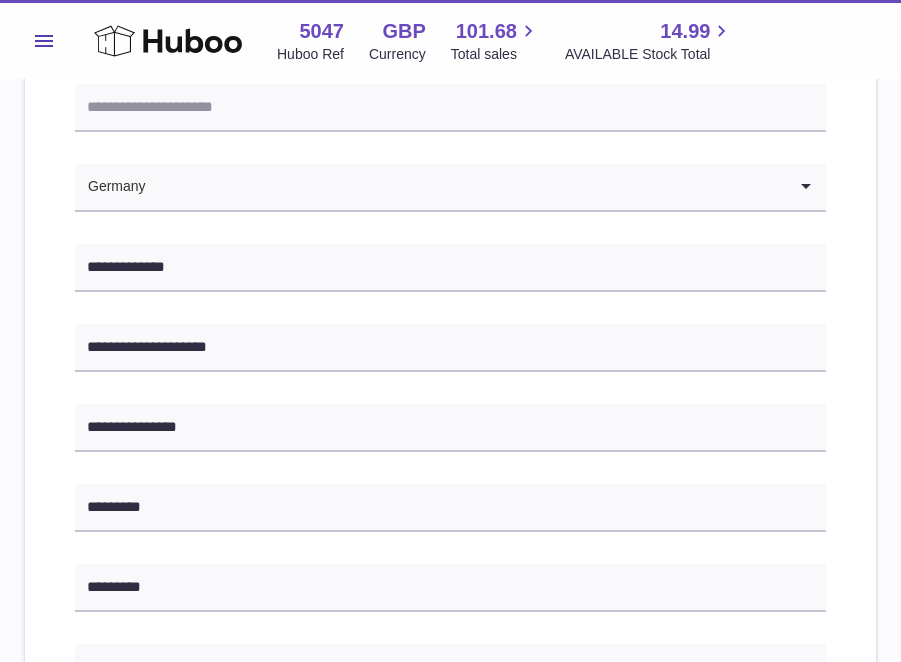 scroll, scrollTop: 1119, scrollLeft: 0, axis: vertical 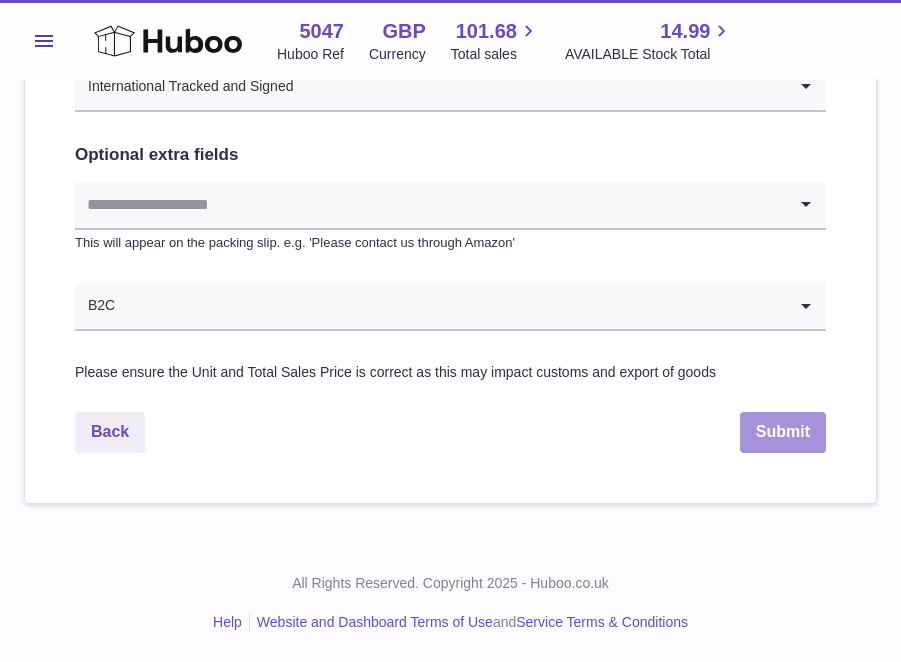 click on "Submit" at bounding box center (783, 432) 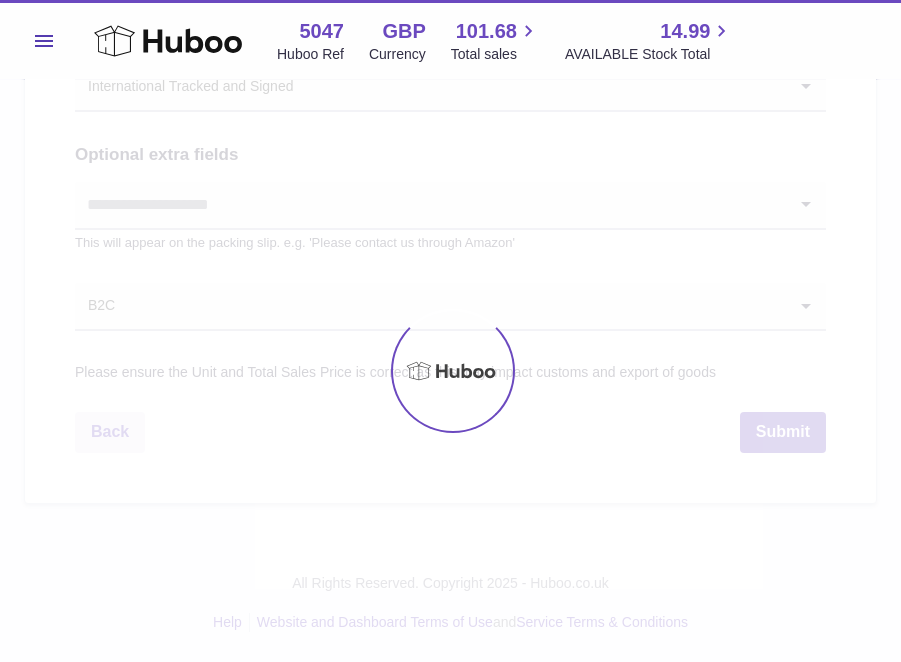 scroll, scrollTop: 0, scrollLeft: 0, axis: both 